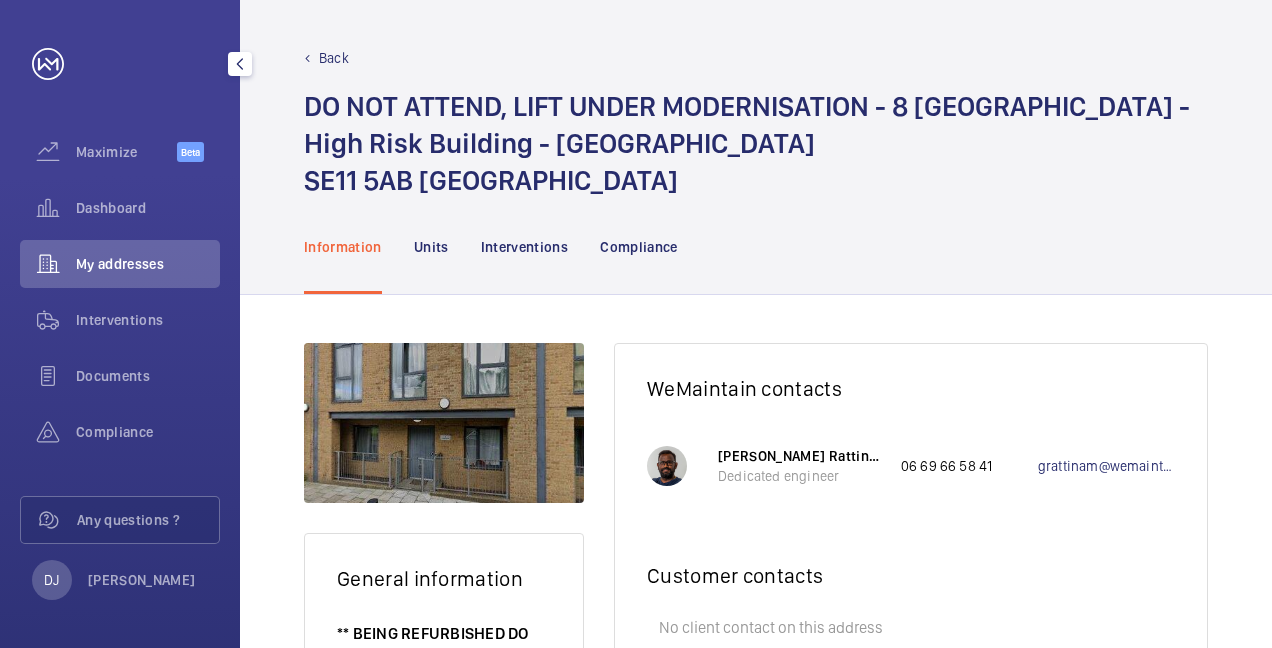 scroll, scrollTop: 0, scrollLeft: 0, axis: both 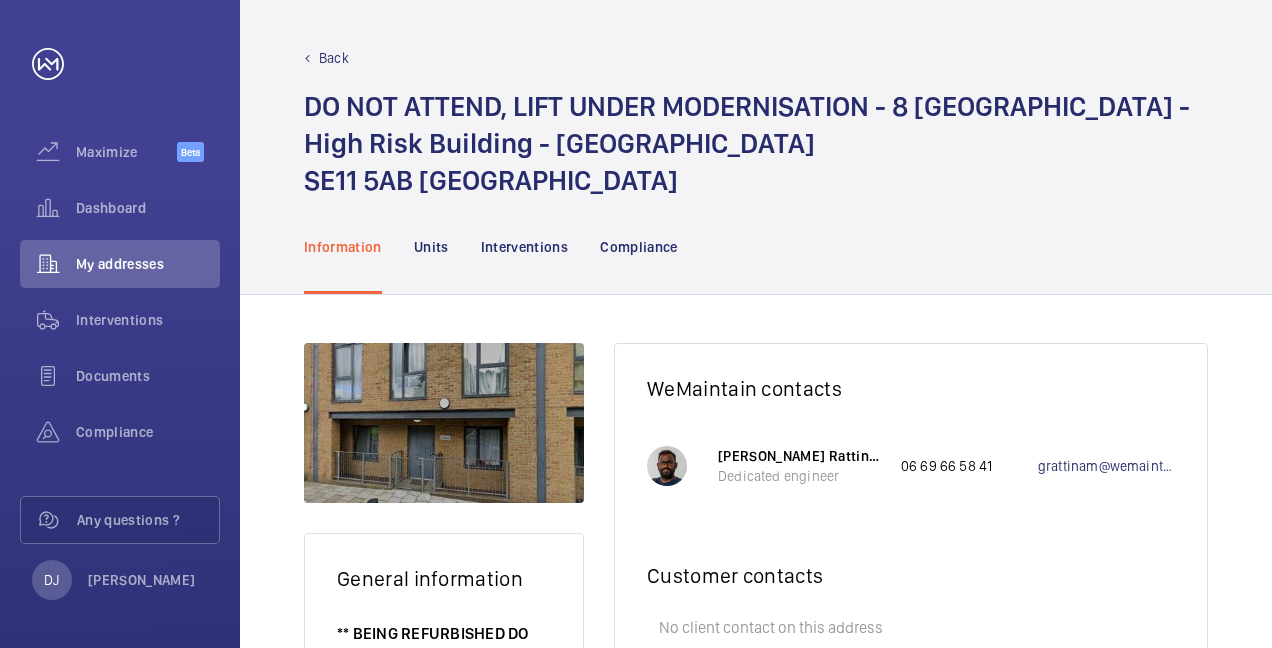 click on "Back" 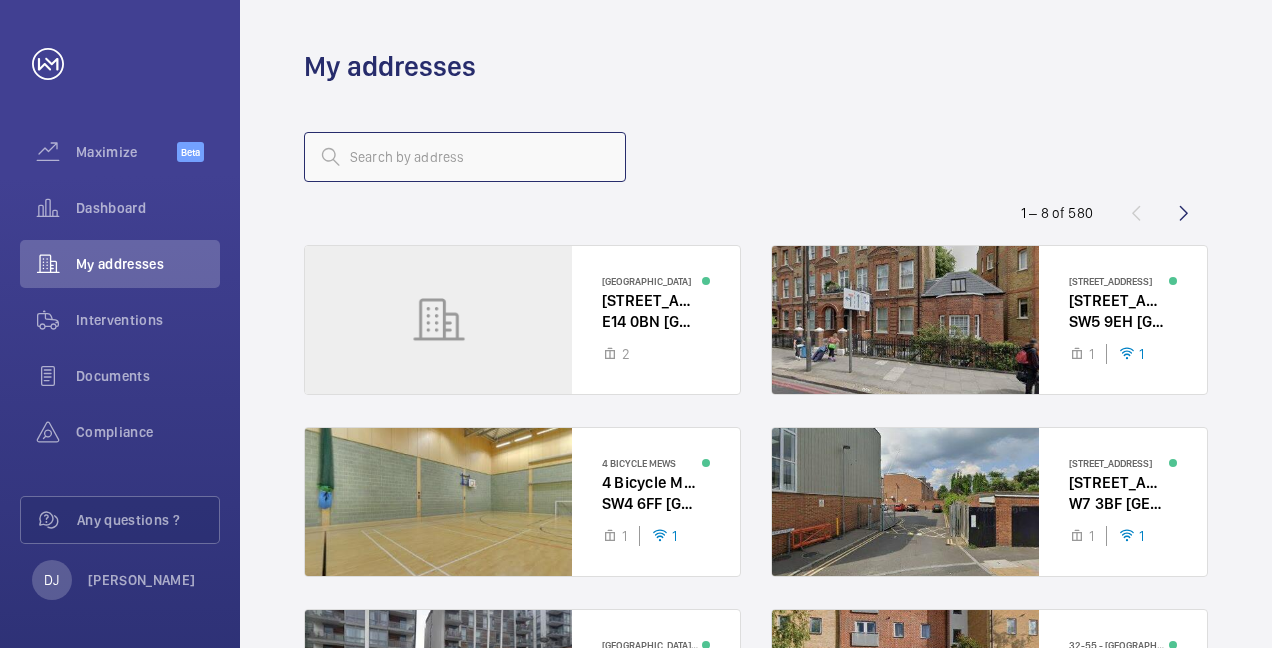 click 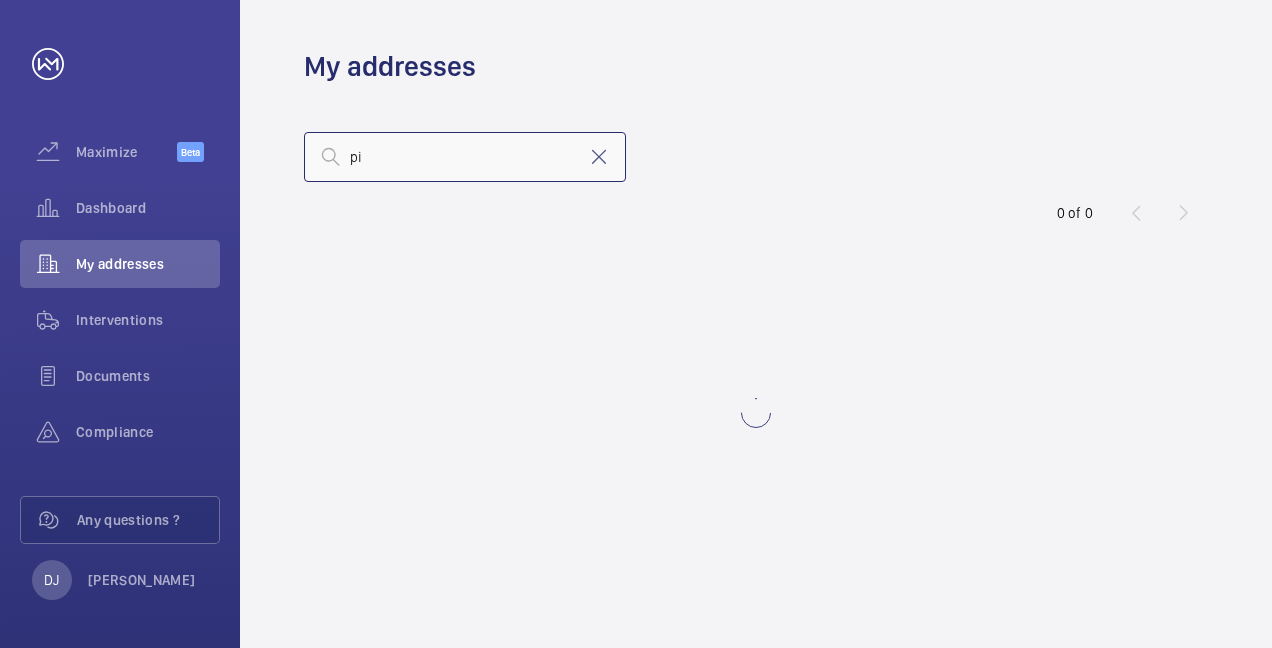 type on "p" 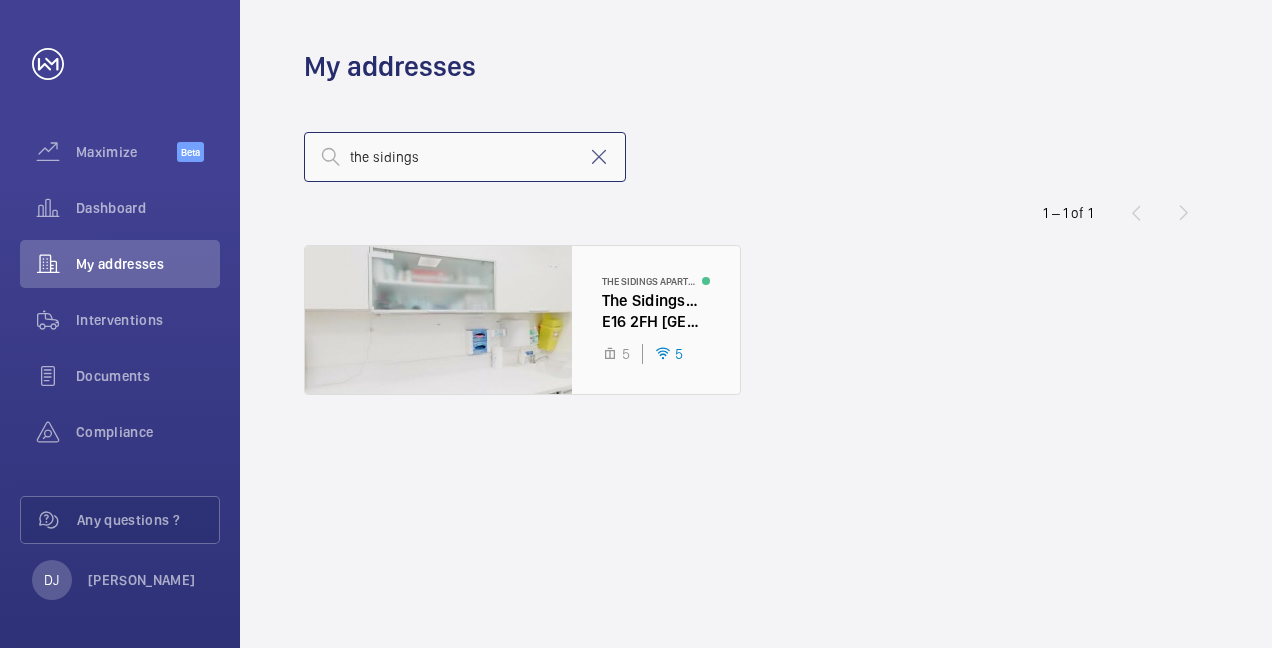 type on "the sidings" 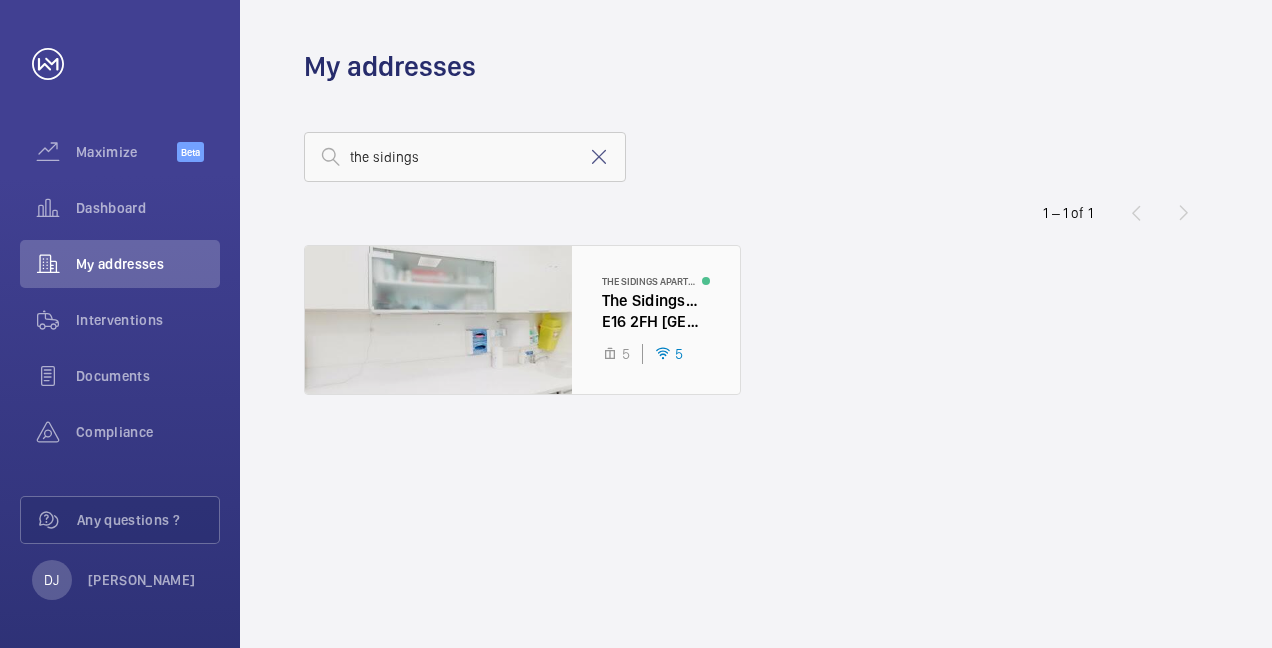 click 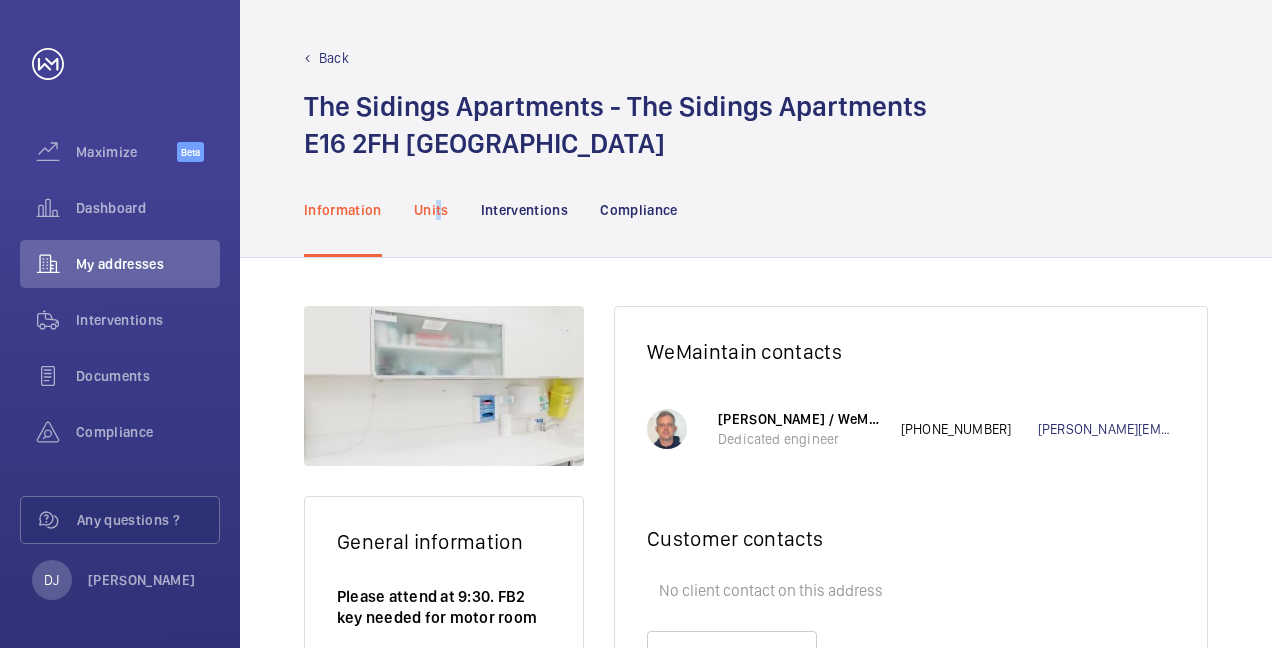 click on "Units" 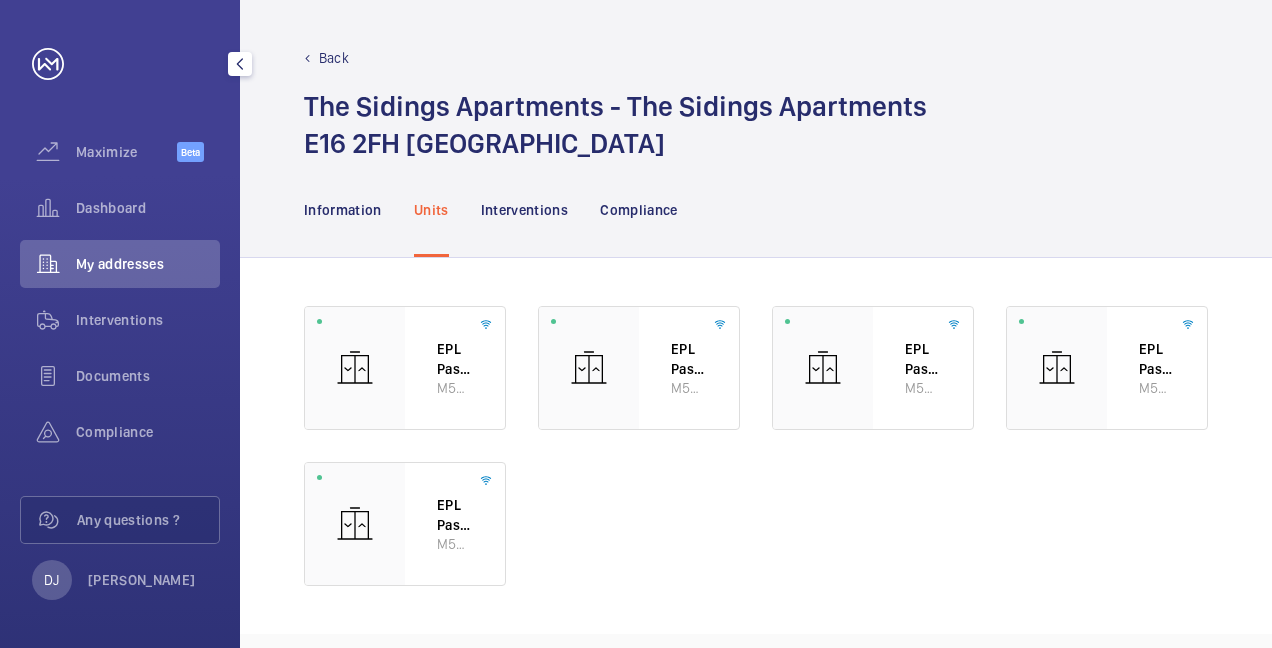 drag, startPoint x: 110, startPoint y: 204, endPoint x: 184, endPoint y: 176, distance: 79.12016 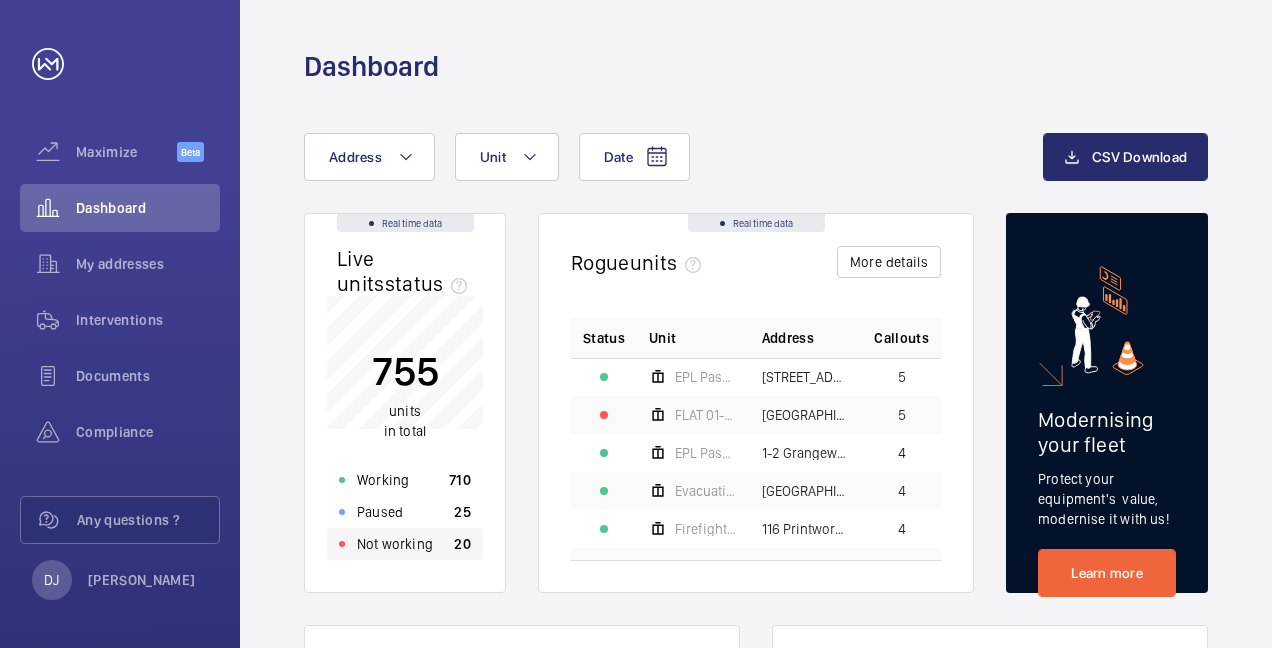 click on "Not working" 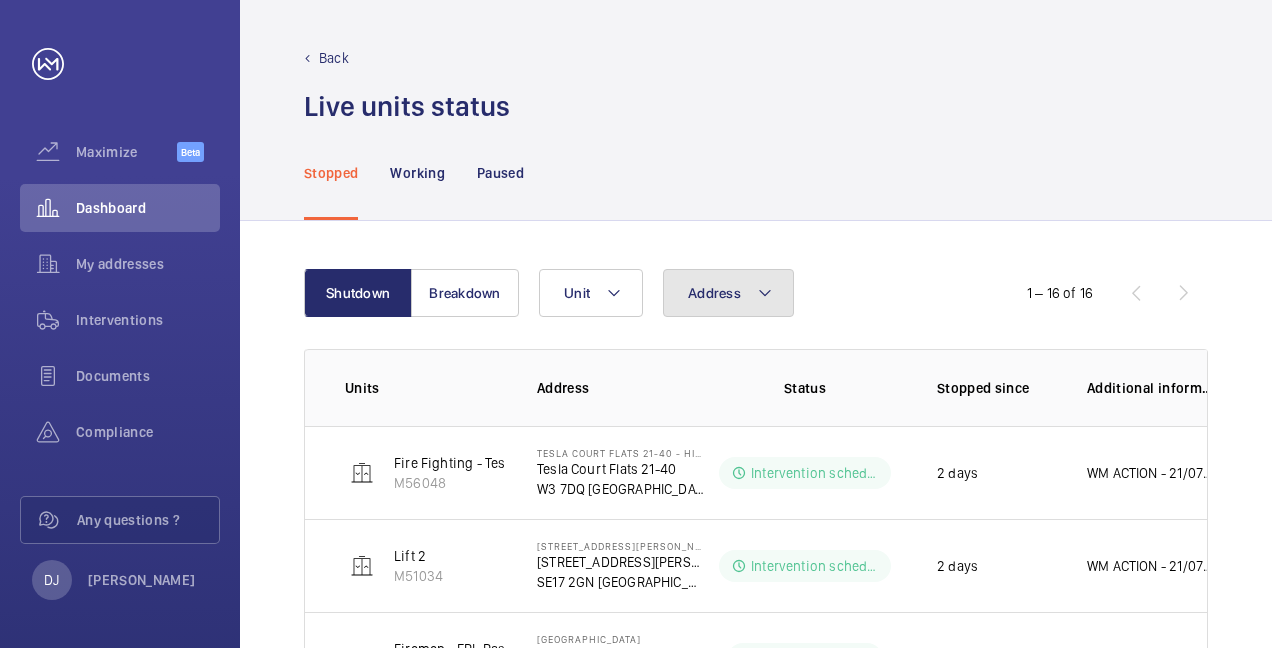 click on "Address" 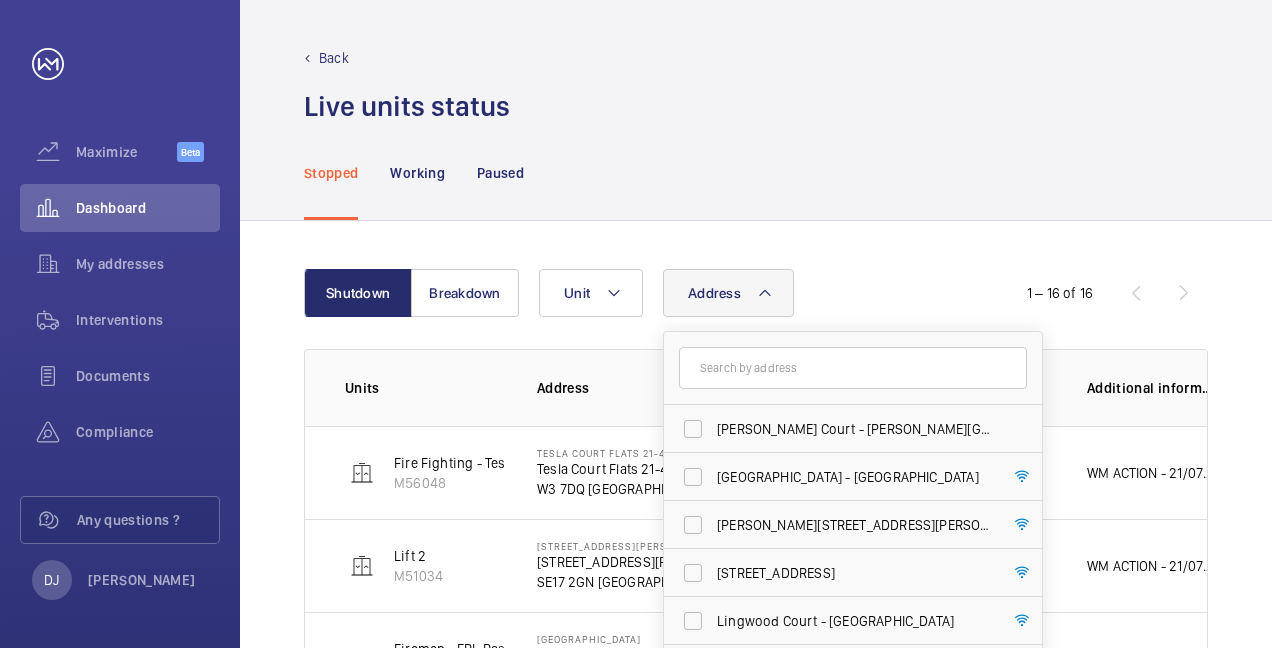 click 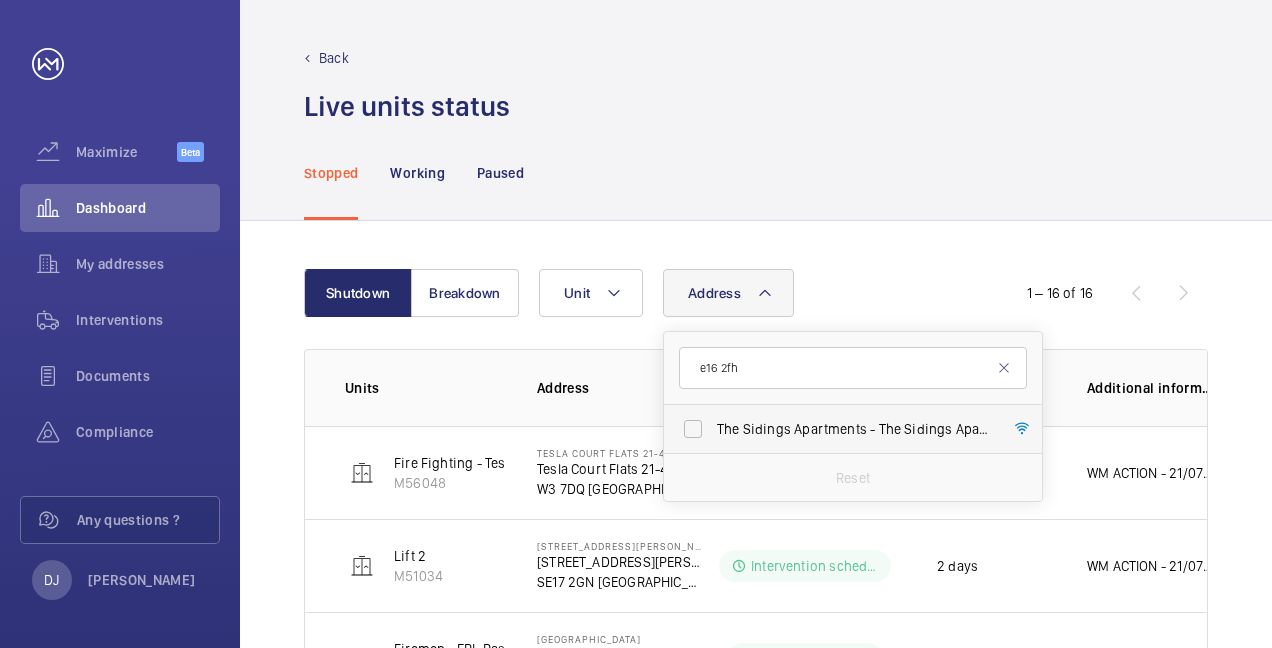 type on "e16 2fh" 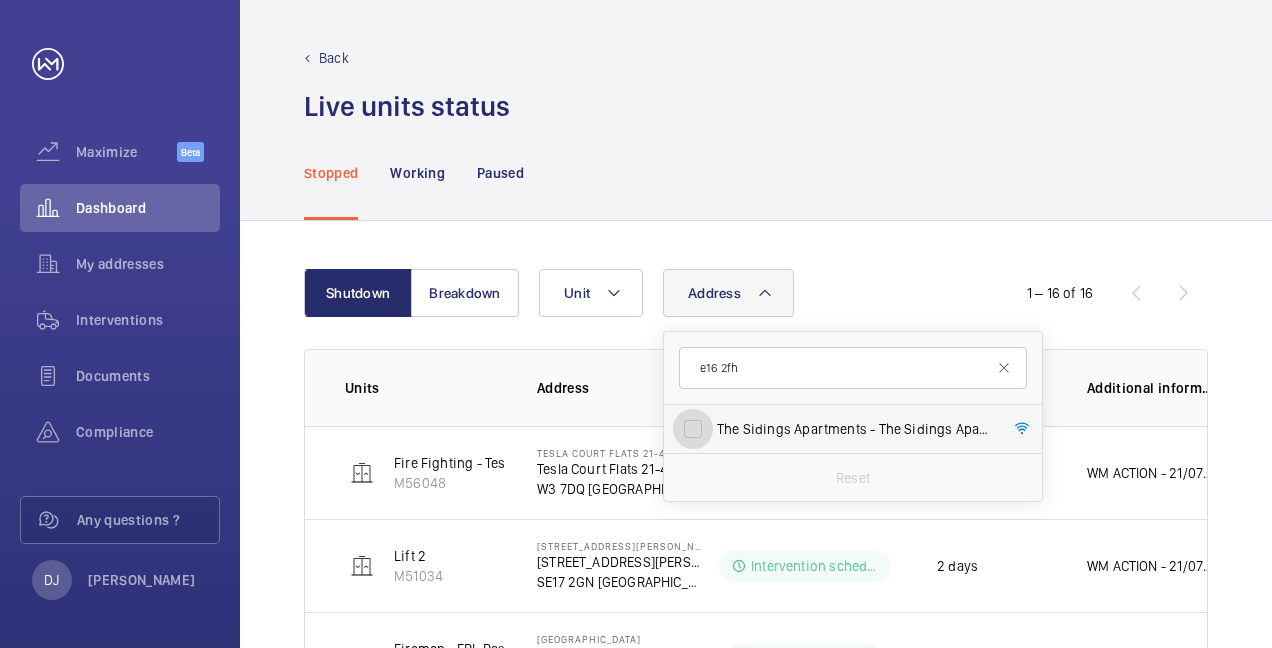 click on "The Sidings Apartments - [GEOGRAPHIC_DATA]" at bounding box center [693, 429] 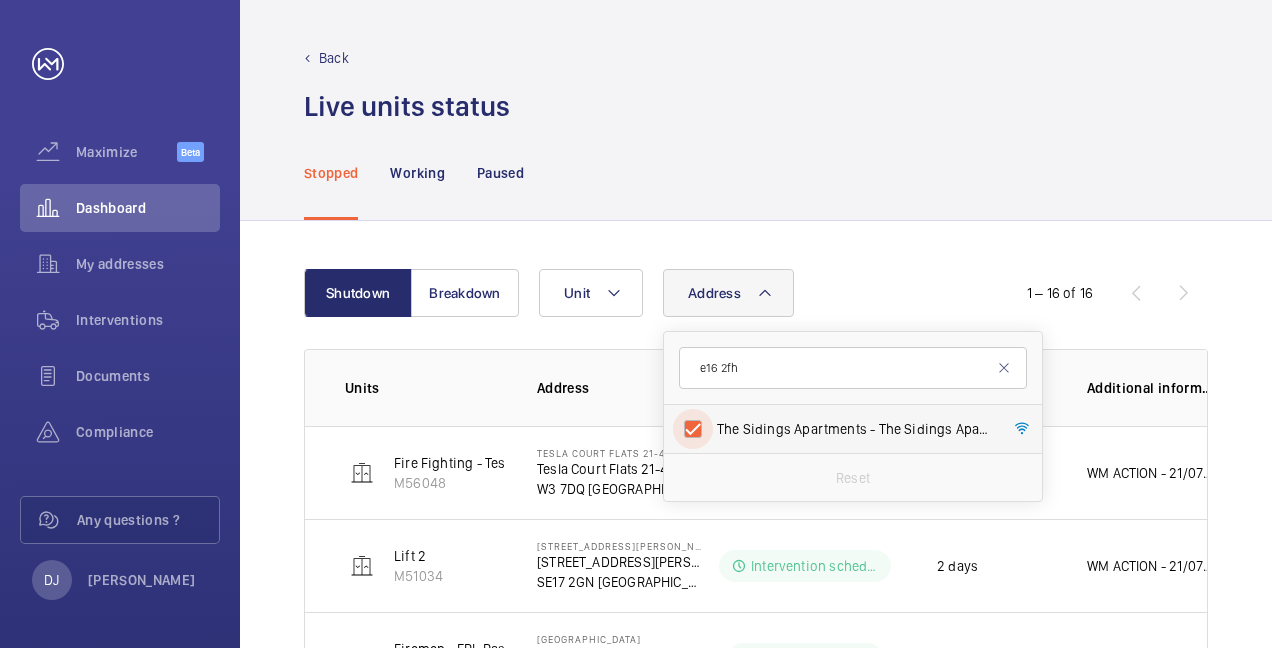 checkbox on "true" 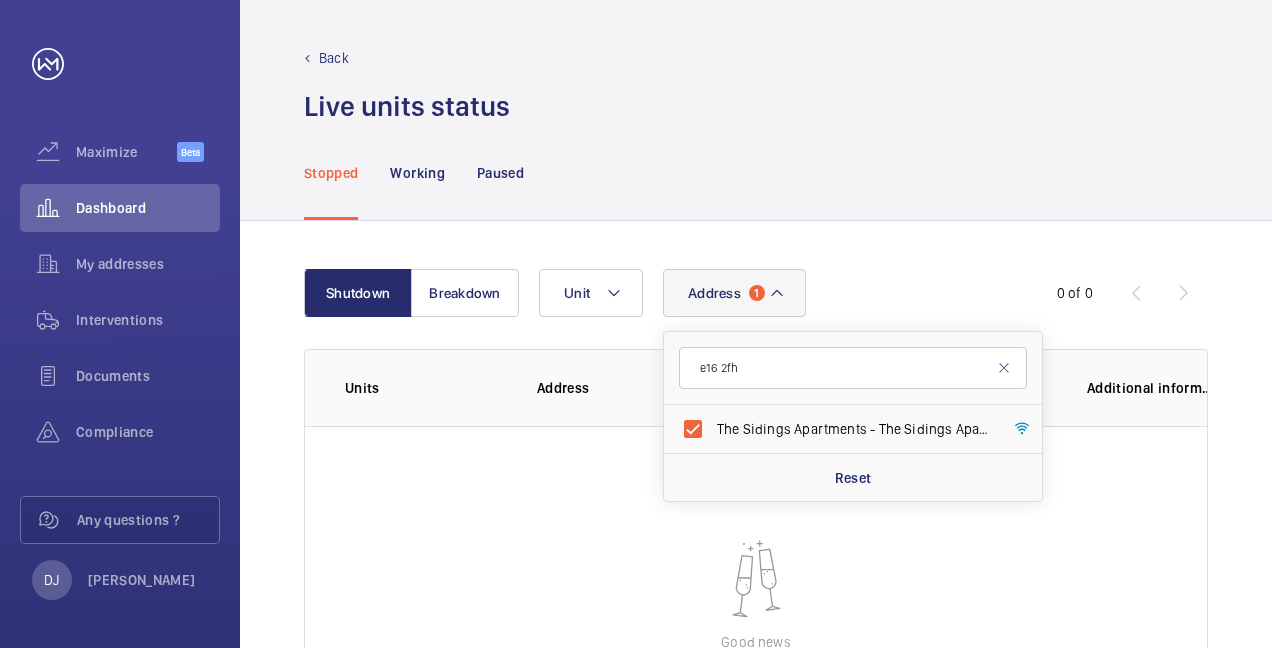click on "Stopped Working Paused" 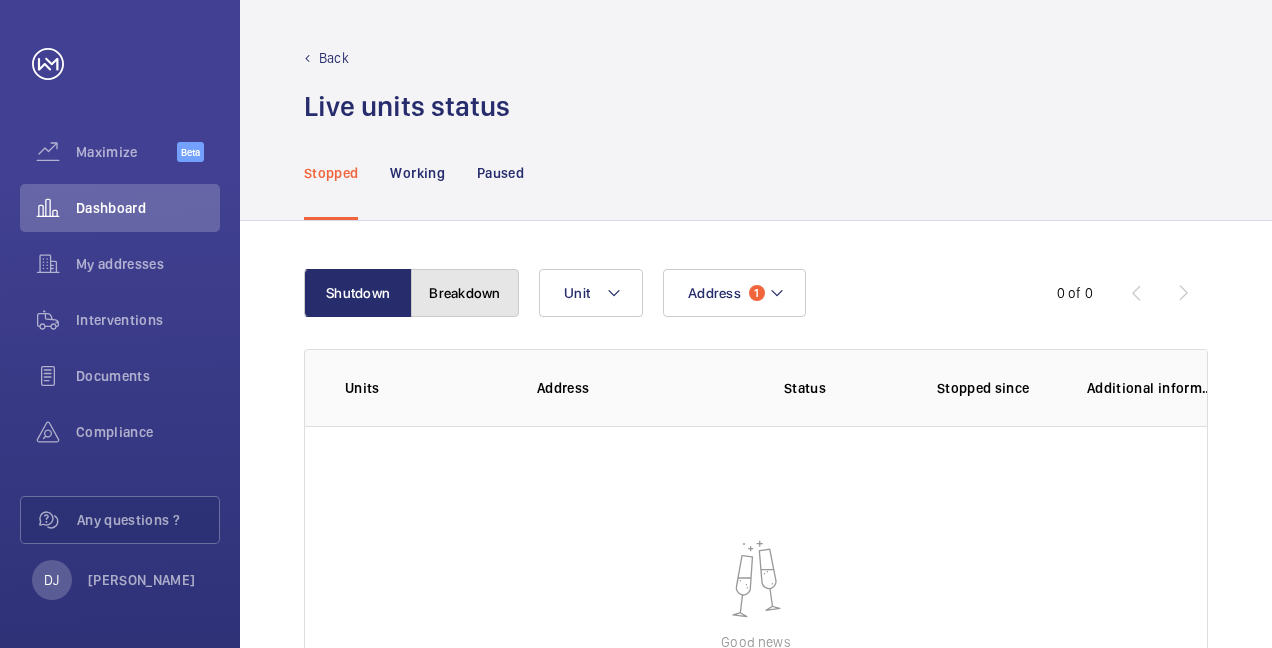 click on "Breakdown" 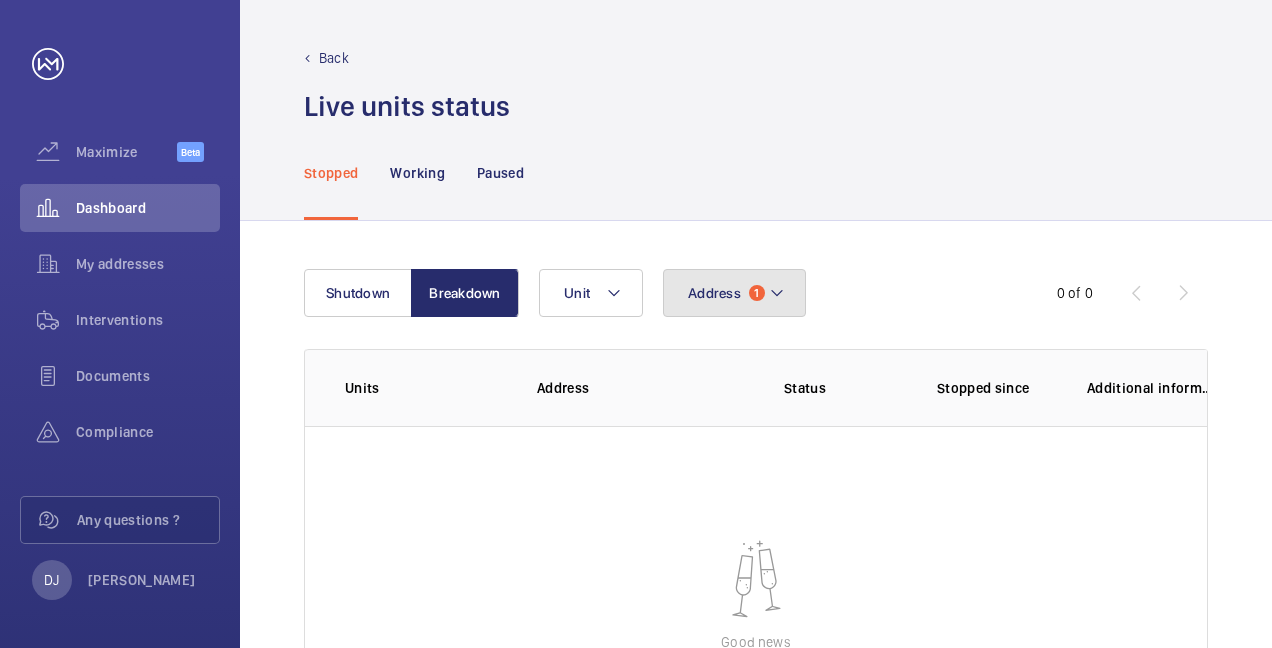 click on "Address" 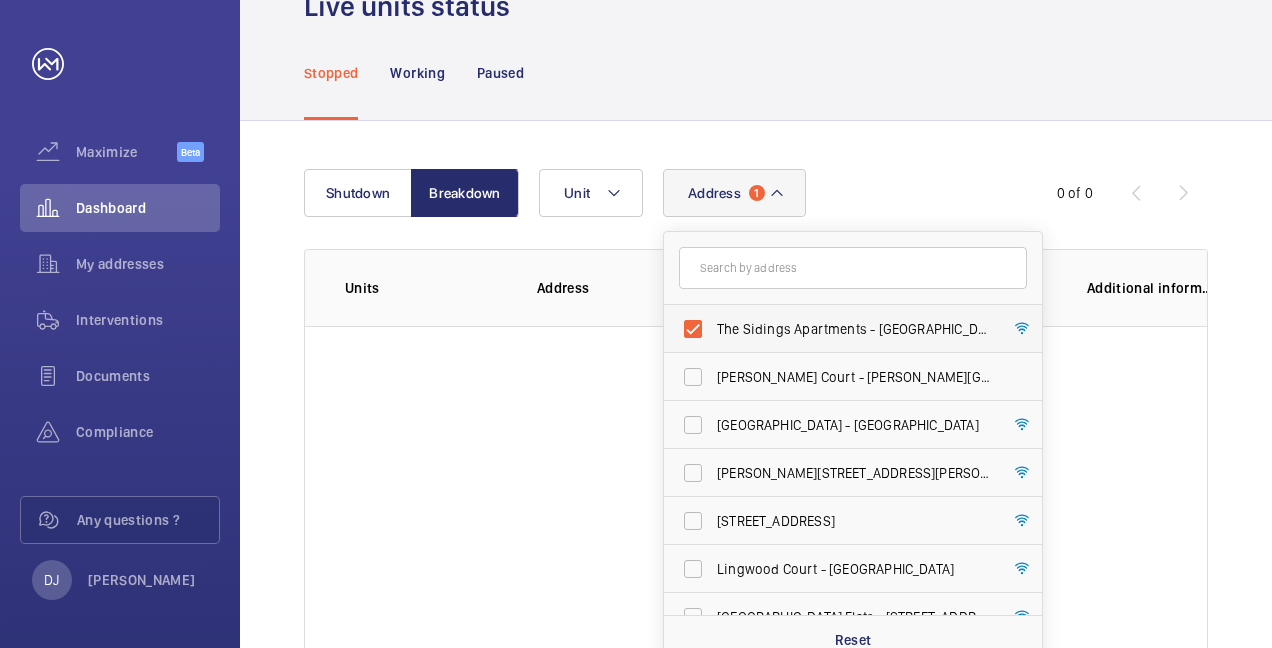 drag, startPoint x: 705, startPoint y: 333, endPoint x: 762, endPoint y: 278, distance: 79.20859 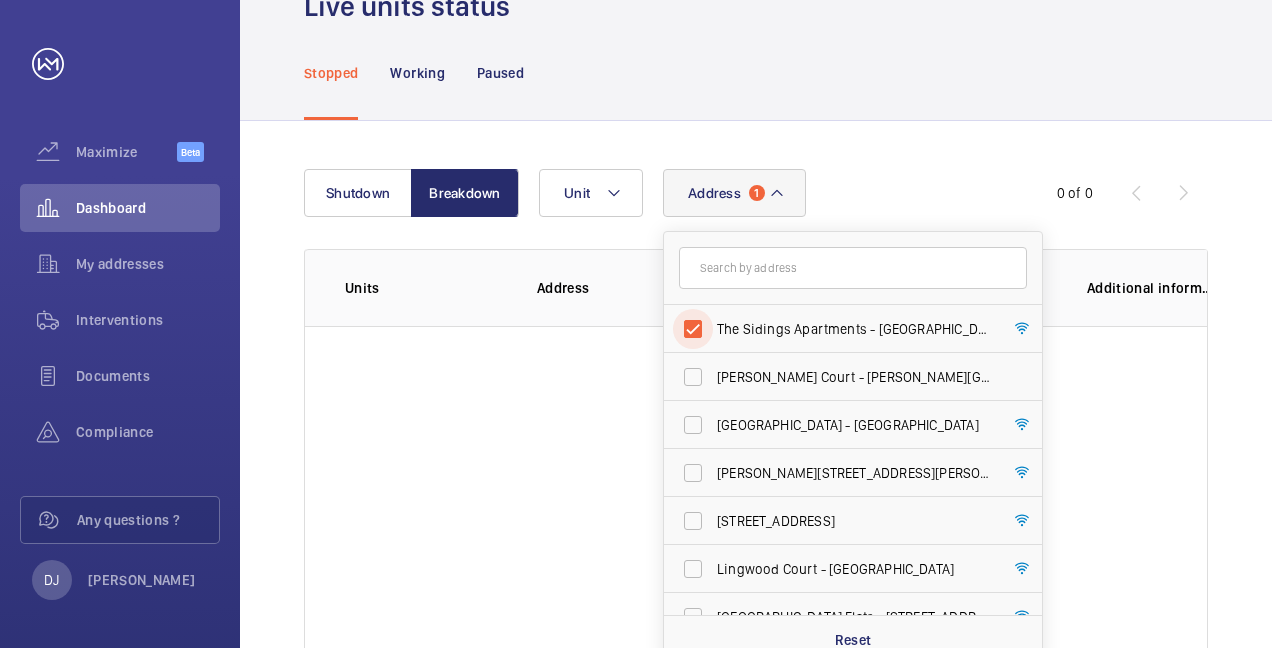 click on "The Sidings Apartments - [GEOGRAPHIC_DATA]" at bounding box center [693, 329] 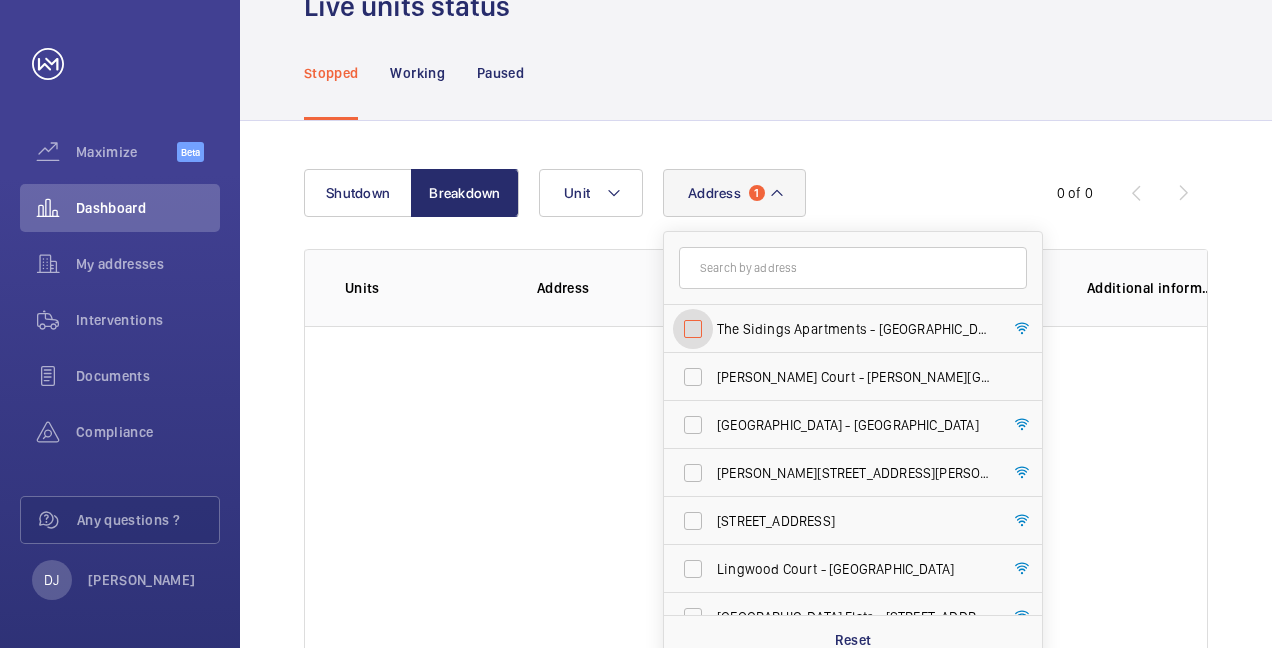 checkbox on "false" 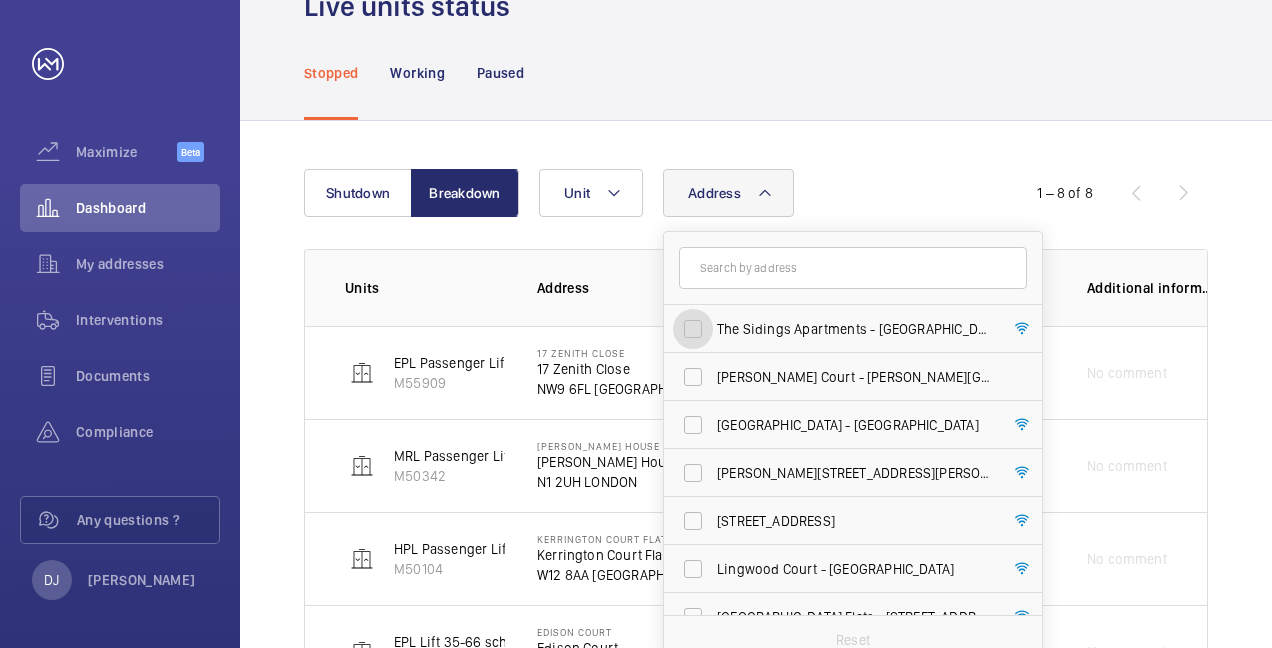 scroll, scrollTop: 100, scrollLeft: 0, axis: vertical 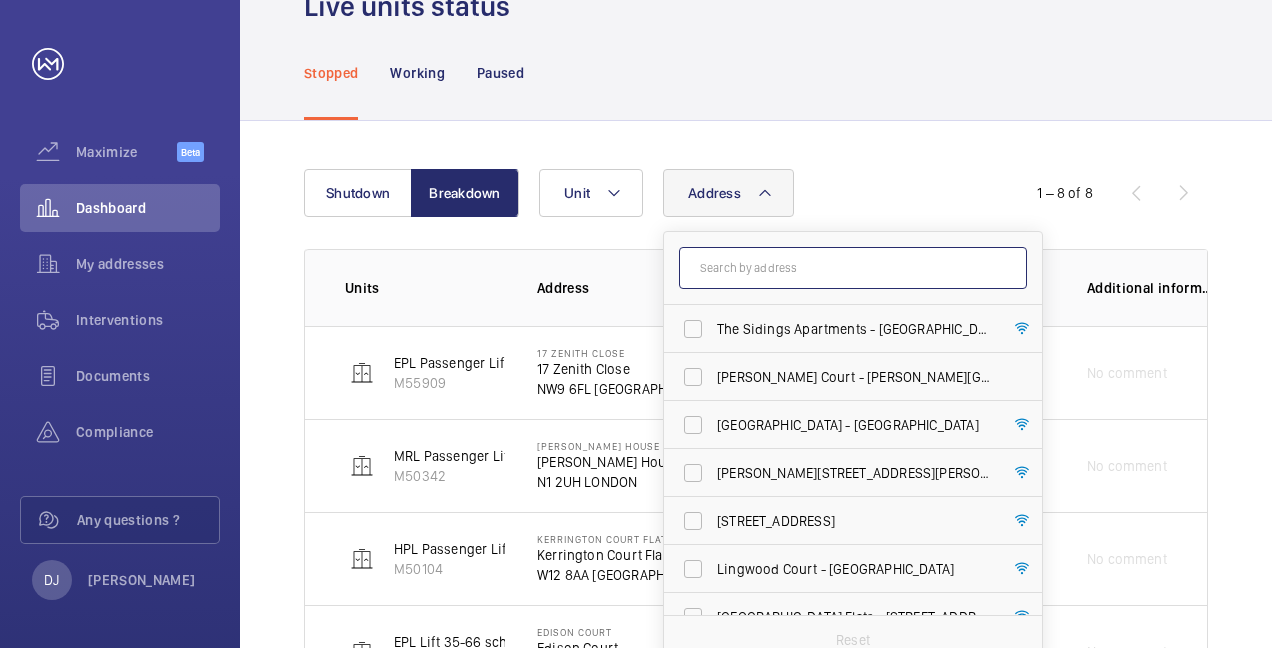 click 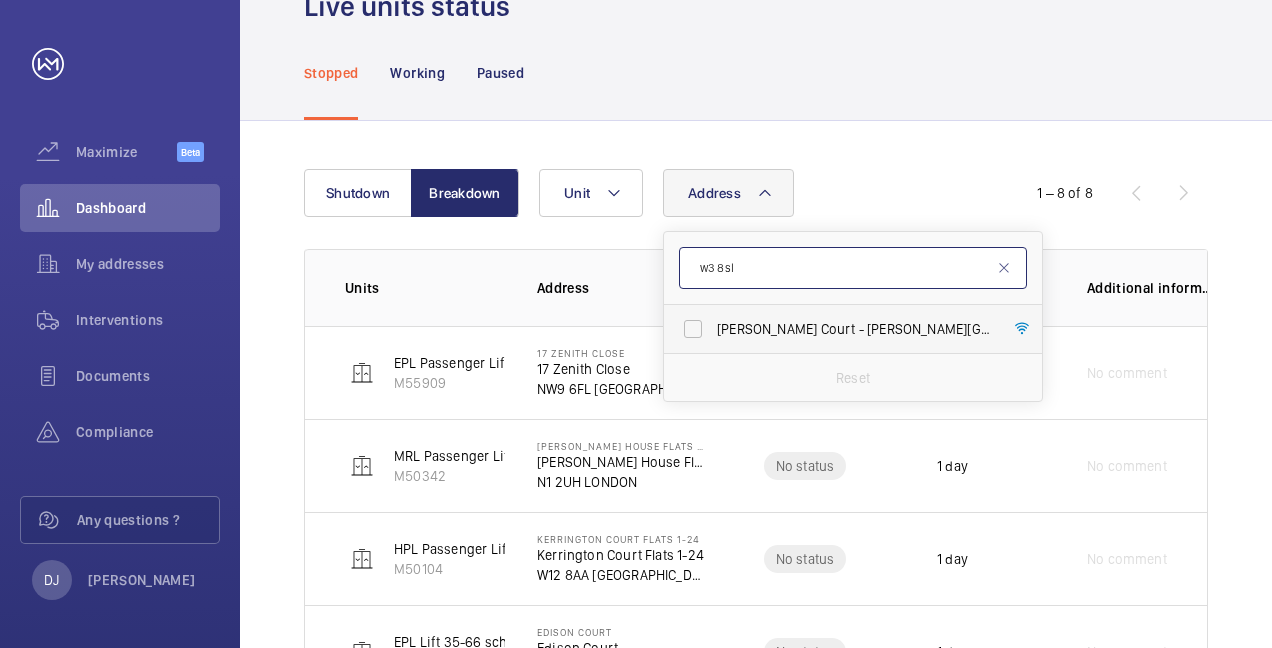 type on "w3 8sl" 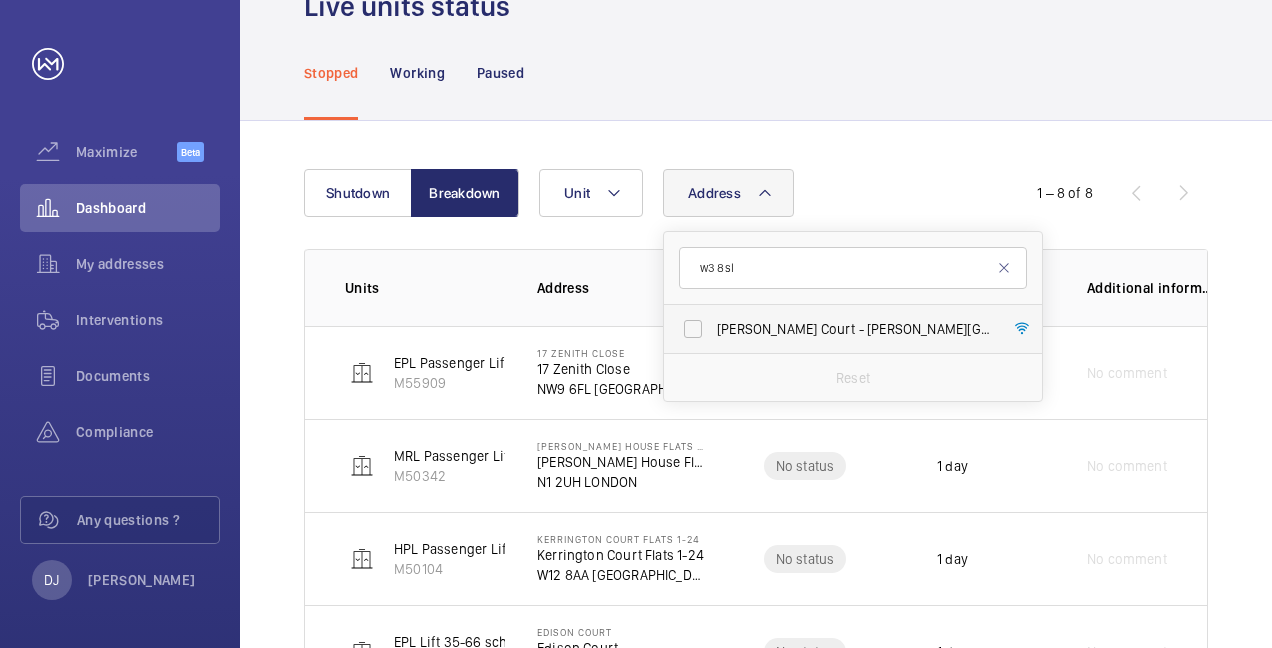click on "[PERSON_NAME] Court - [GEOGRAPHIC_DATA][STREET_ADDRESS]" at bounding box center (854, 329) 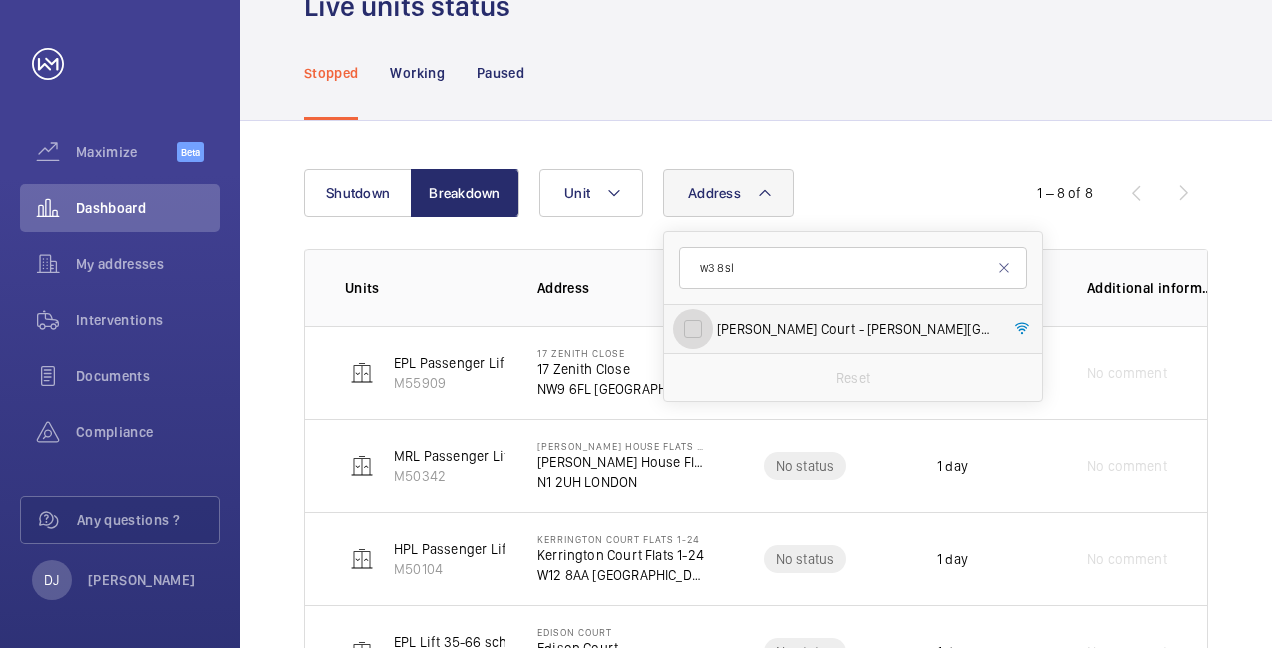 click on "[PERSON_NAME] Court - [GEOGRAPHIC_DATA][STREET_ADDRESS]" at bounding box center [693, 329] 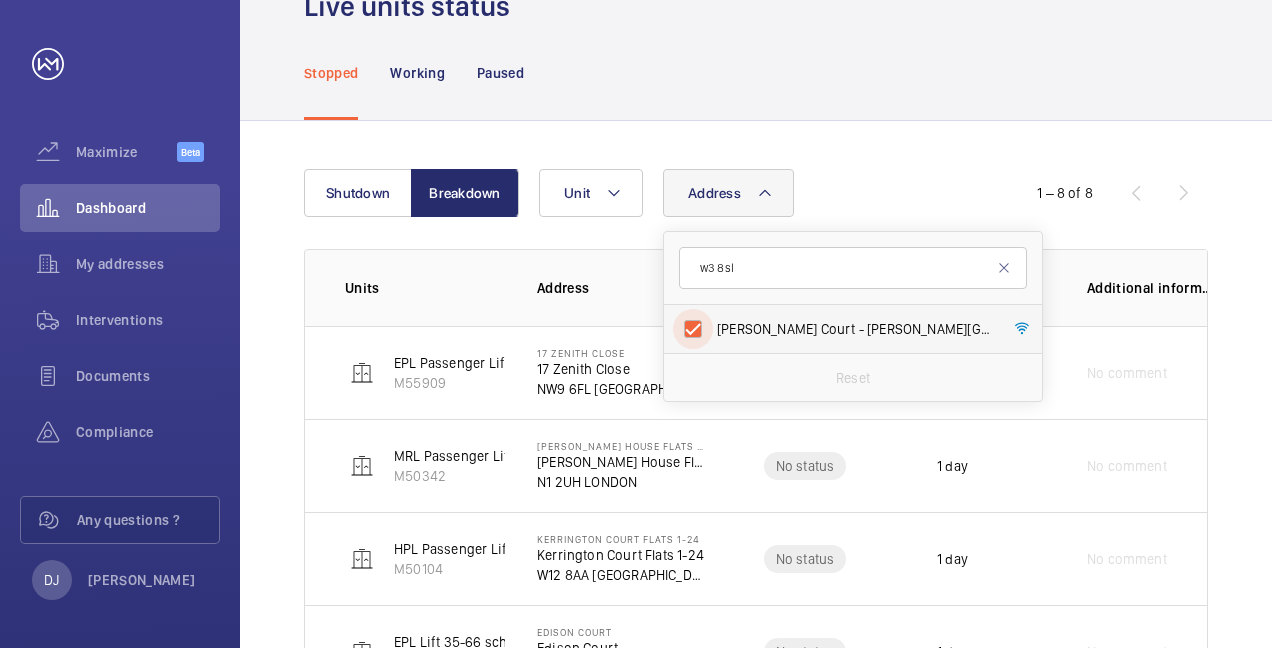 checkbox on "true" 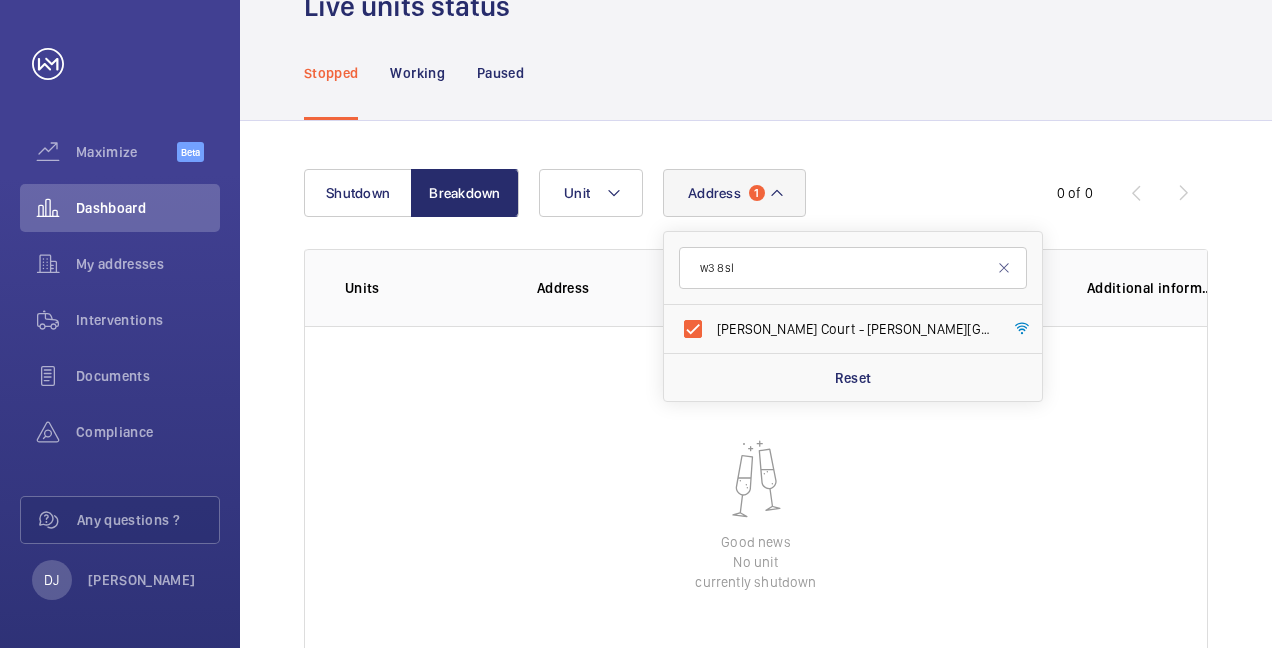 click on "Shutdown Breakdown Address [STREET_ADDRESS][PERSON_NAME][PERSON_NAME] Reset Unit  0 of 0  Units Address Status Stopped since Additional information  Good news   No unit   currently shutdown" 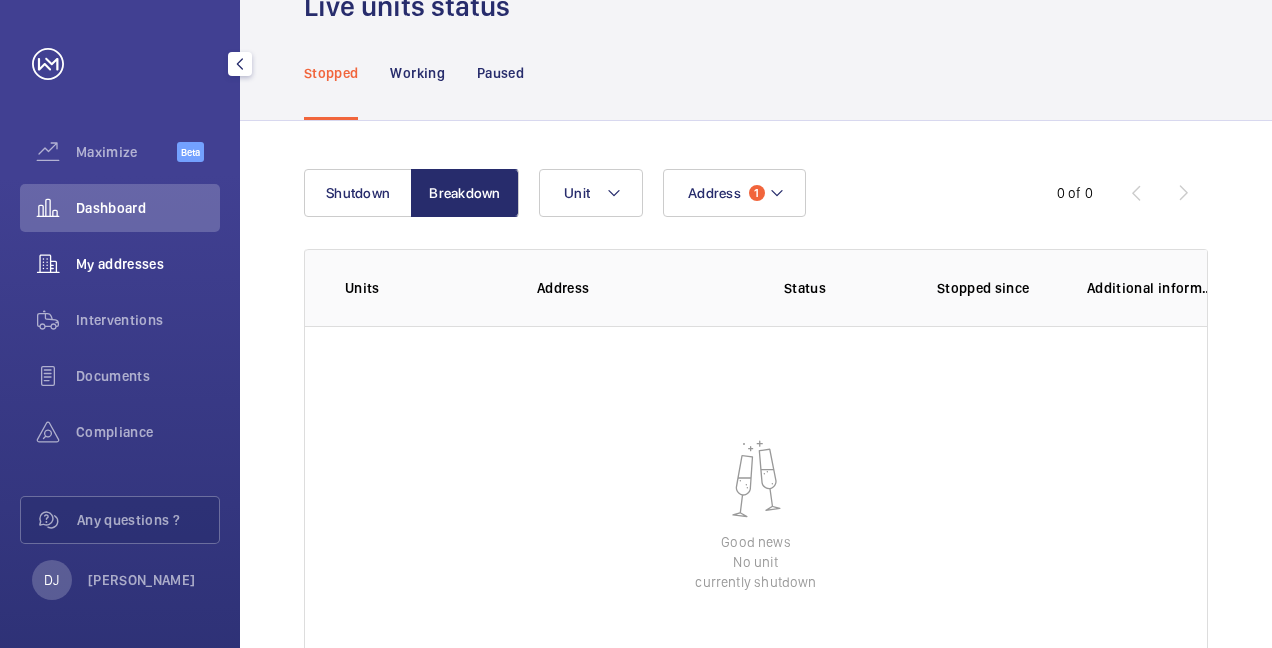click on "My addresses" 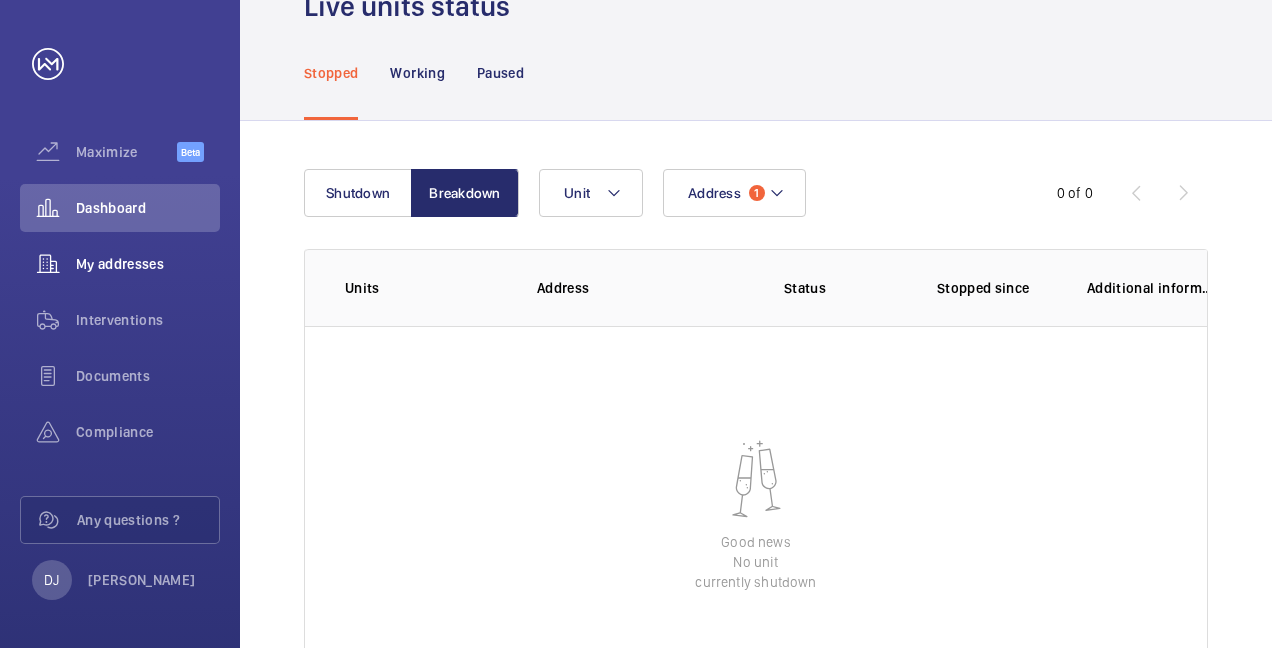 scroll, scrollTop: 0, scrollLeft: 0, axis: both 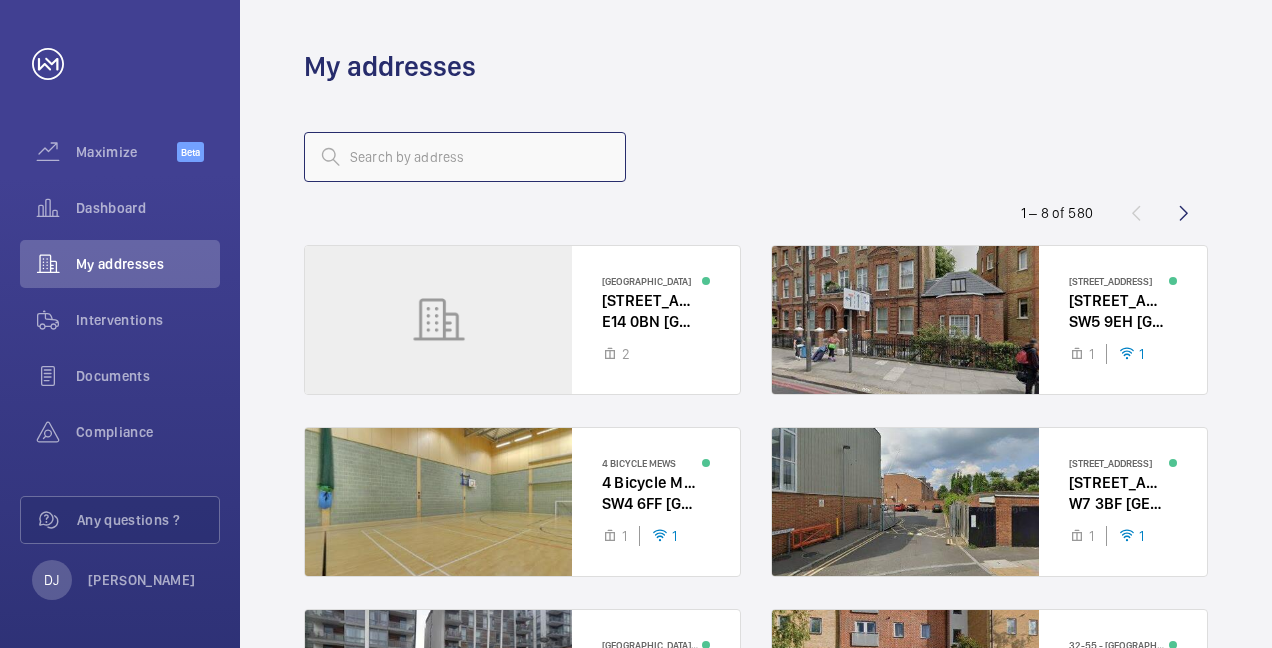 click 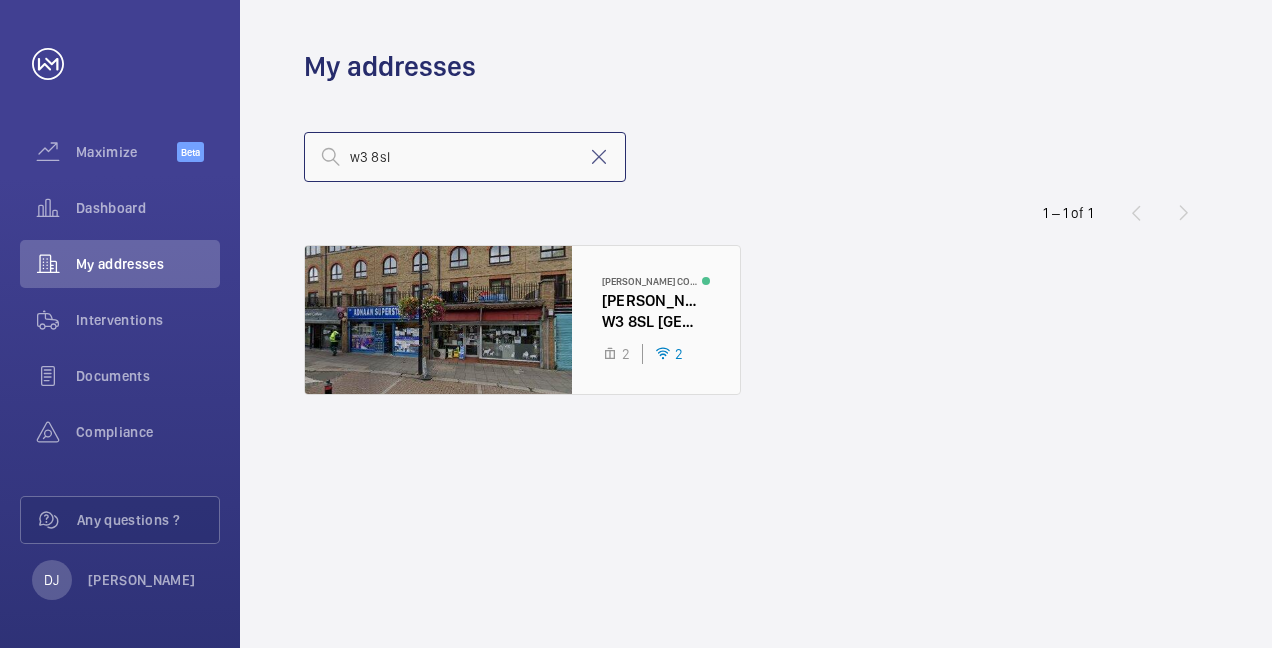 type on "w3 8sl" 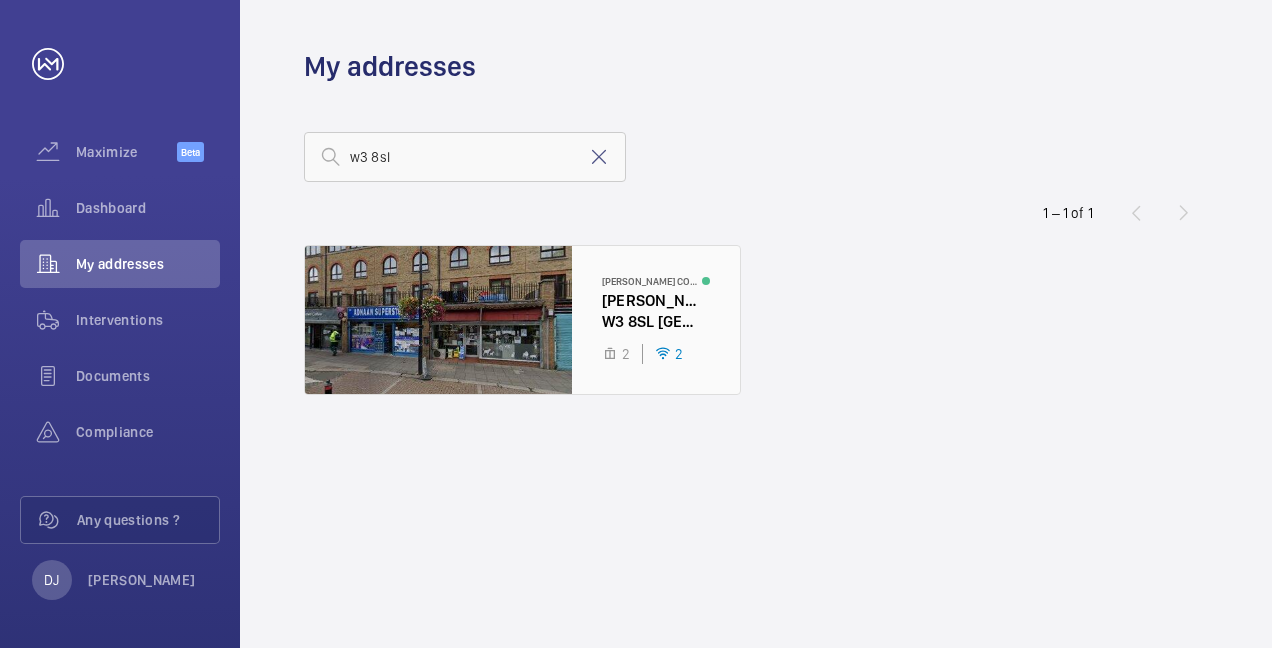 click 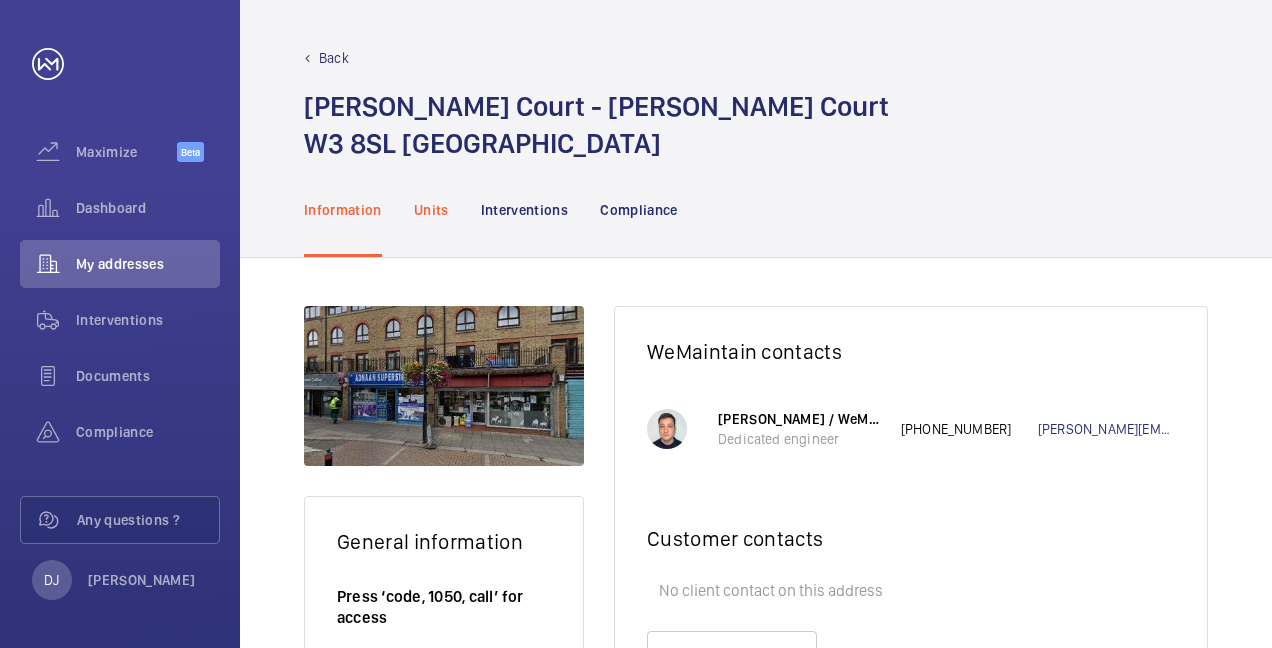 click on "Units" 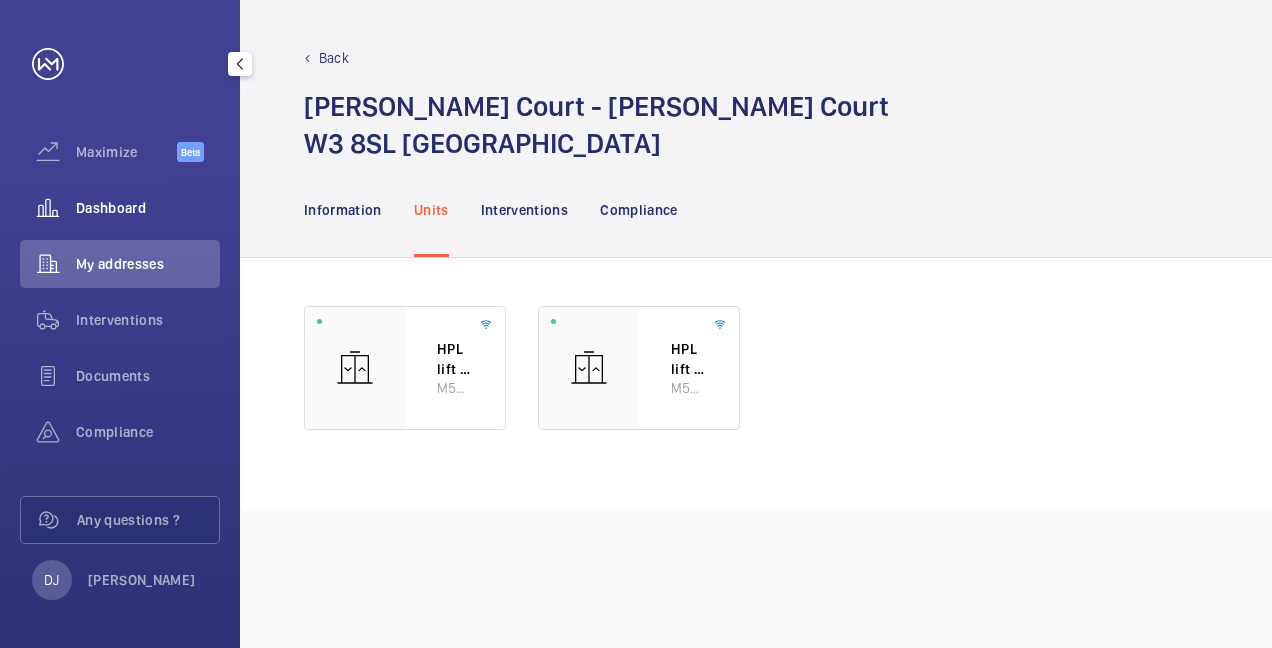 click on "Dashboard" 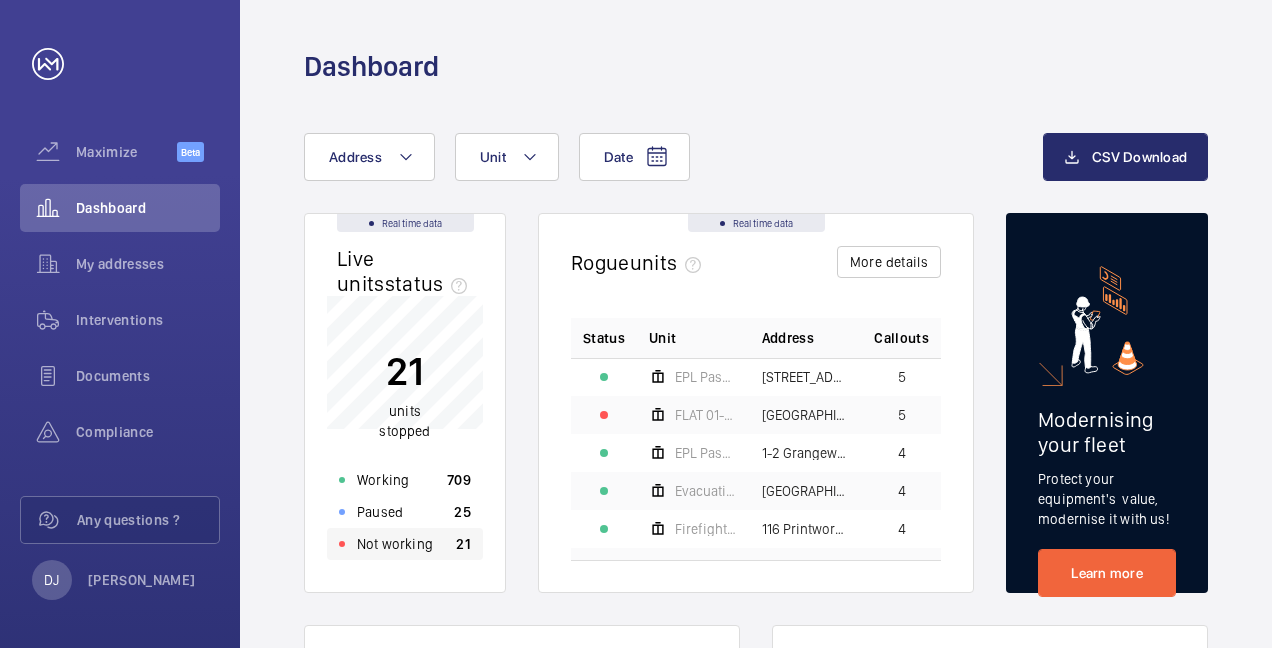 click on "Not working 21" 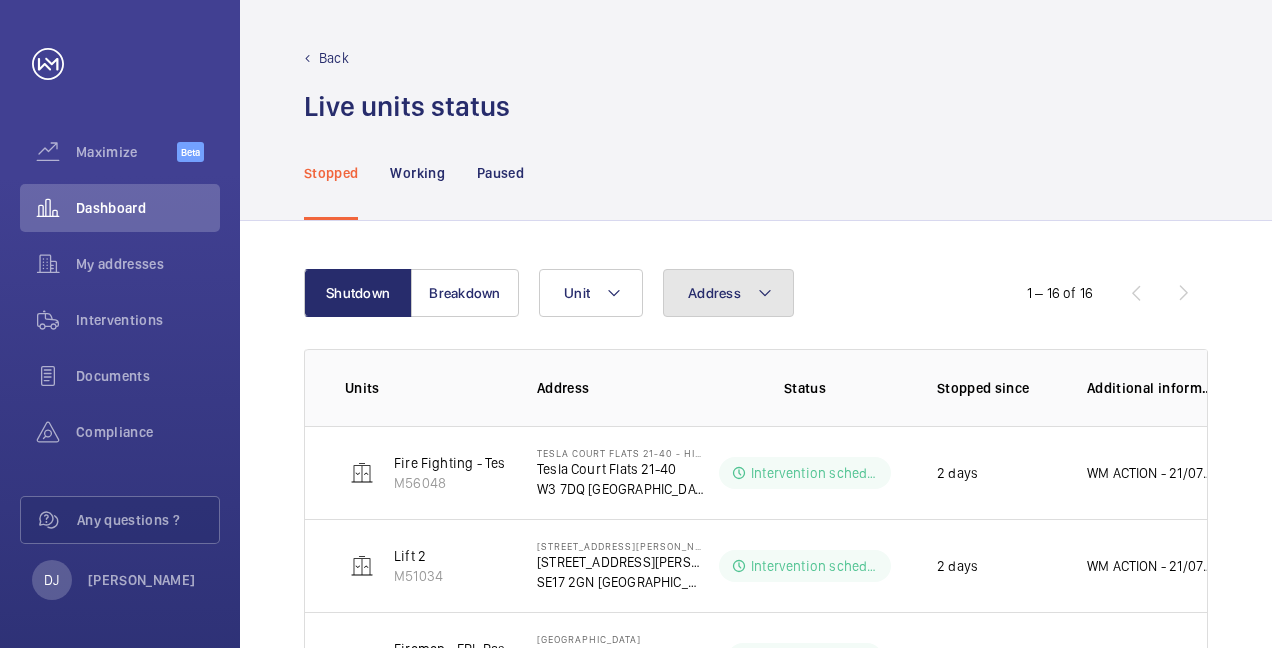 click on "Address" 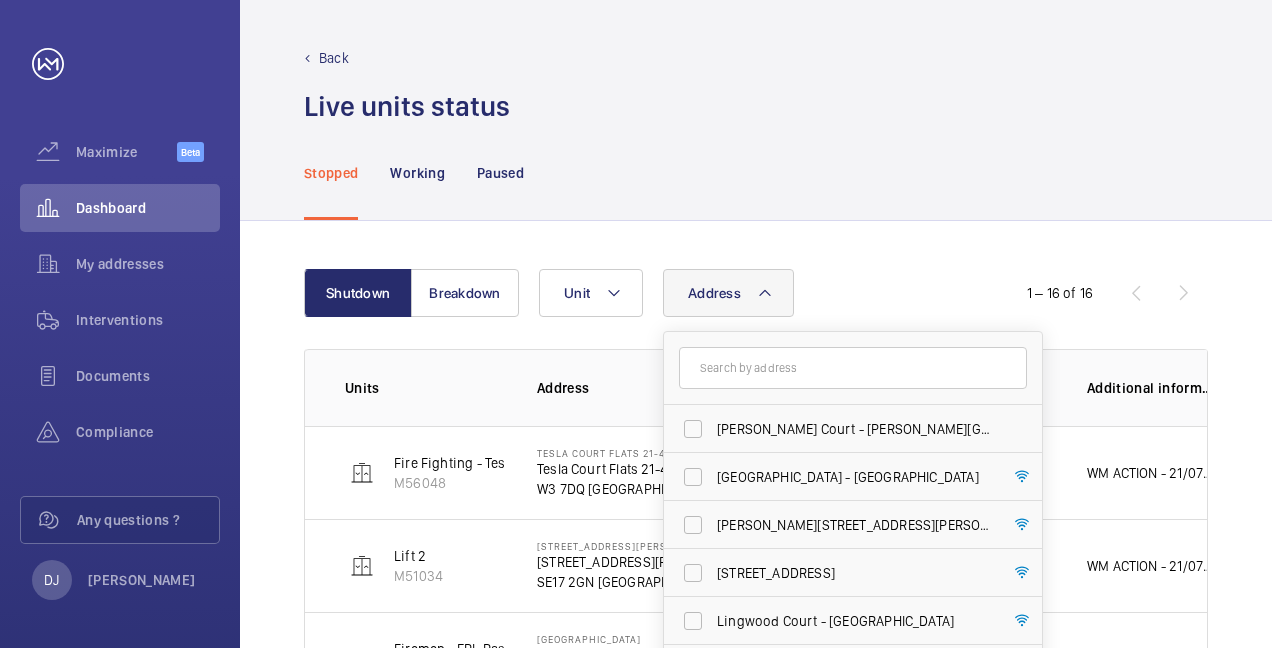 click 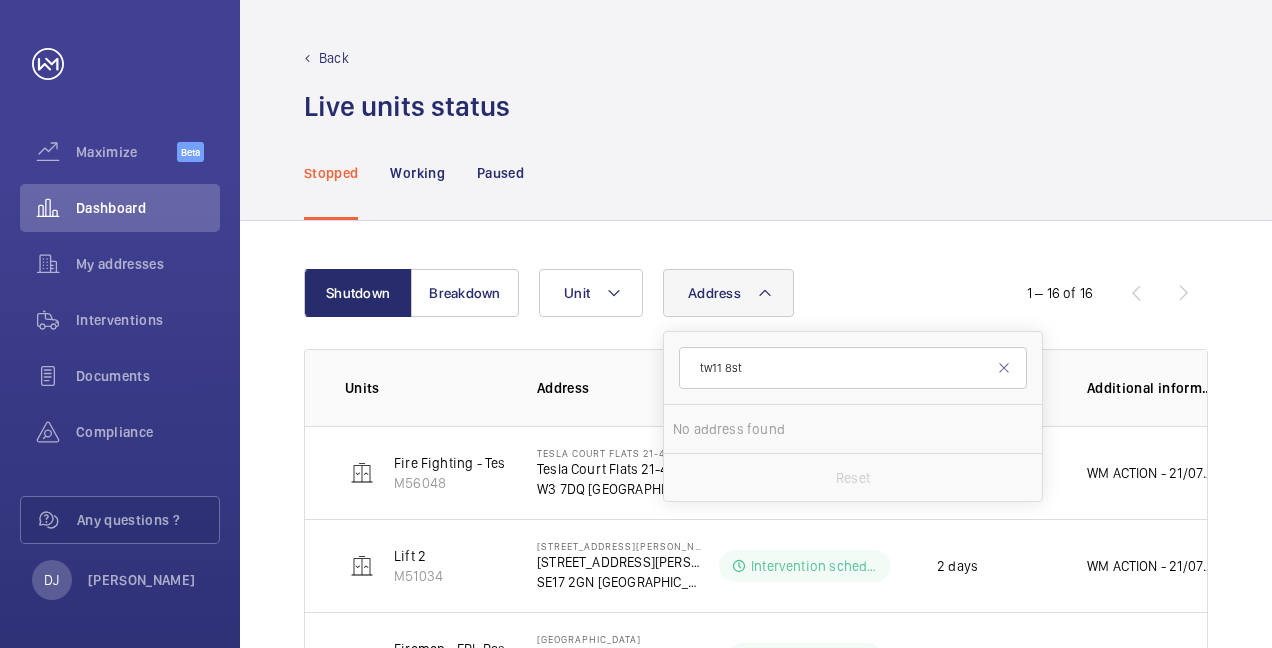 click on "tw11 8st" 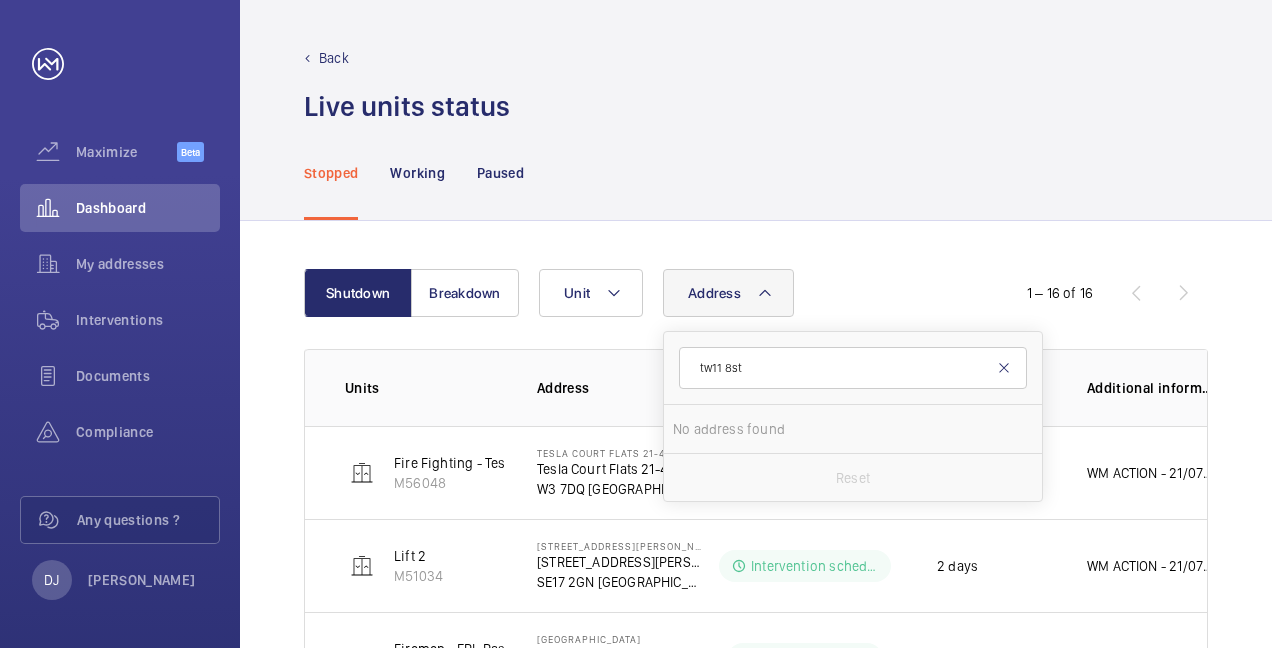 type on "tw11 8st" 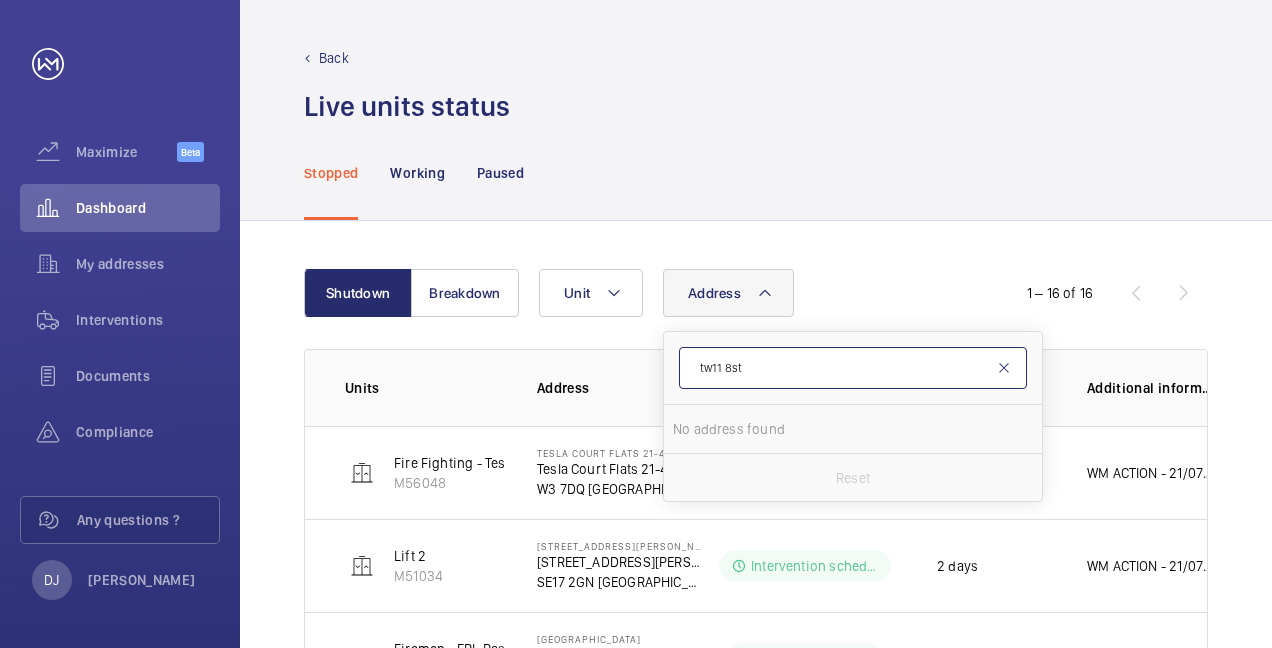 type 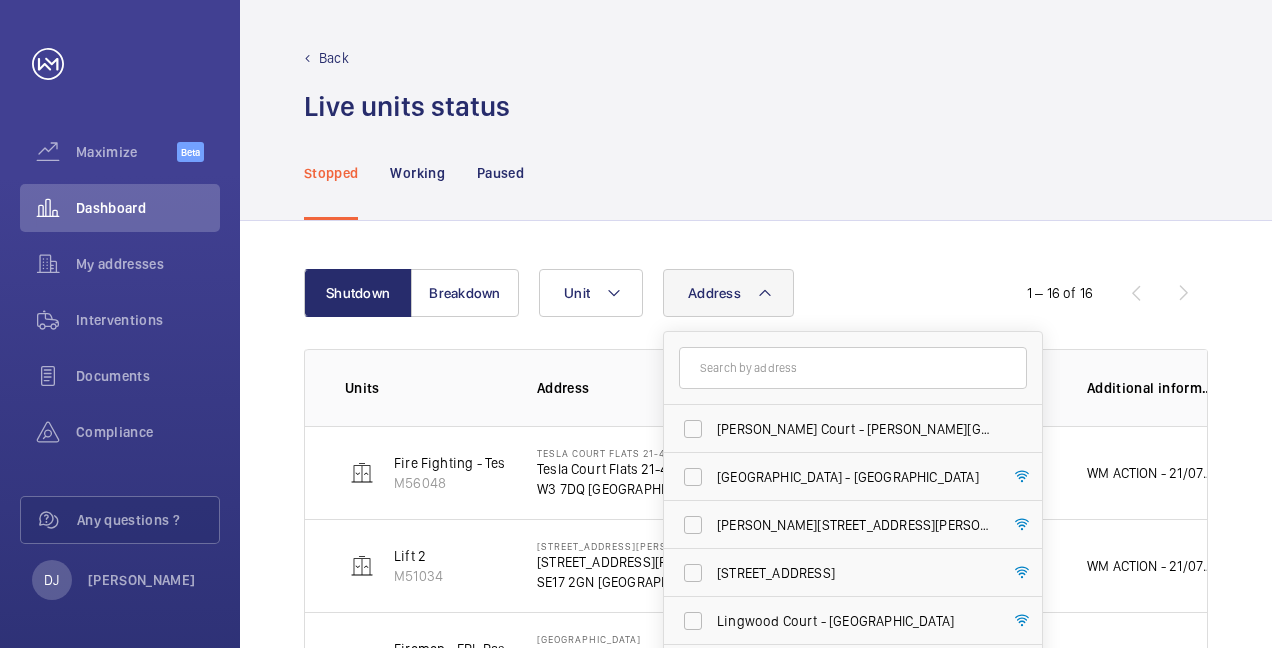 click on "Shutdown Breakdown Address [PERSON_NAME][GEOGRAPHIC_DATA] - [PERSON_NAME][GEOGRAPHIC_DATA] - [GEOGRAPHIC_DATA] [PERSON_NAME][GEOGRAPHIC_DATA] - [PERSON_NAME][GEOGRAPHIC_DATA] [GEOGRAPHIC_DATA] - [STREET_ADDRESS] [GEOGRAPHIC_DATA] - [GEOGRAPHIC_DATA] - [GEOGRAPHIC_DATA] 94-[GEOGRAPHIC_DATA] - 94-[STREET_ADDRESS] [STREET_ADDRESS] DO NOT ATTEND, LIFT NOT ON CONTRACT - 26 [GEOGRAPHIC_DATA] Flats 1-12 - 26 [GEOGRAPHIC_DATA] Flats 1-[GEOGRAPHIC_DATA][STREET_ADDRESS] Reset Unit  1 – 16 of 16  Units Address Status Stopped since Additional information  Fire Fighting - Tesla court 21-40   M56048   Tesla Court Flats 21-40 - High Risk Building   Tesla Court Flats 21-40   W3 7DQ LONDON  Intervention scheduled  2 days  WM ACTION - 21/07 - Butterfly contact required, chasing eta   Lift 2   M51034   [STREET_ADDRESS][PERSON_NAME] - High Risk Building   [STREET_ADDRESS][PERSON_NAME]" 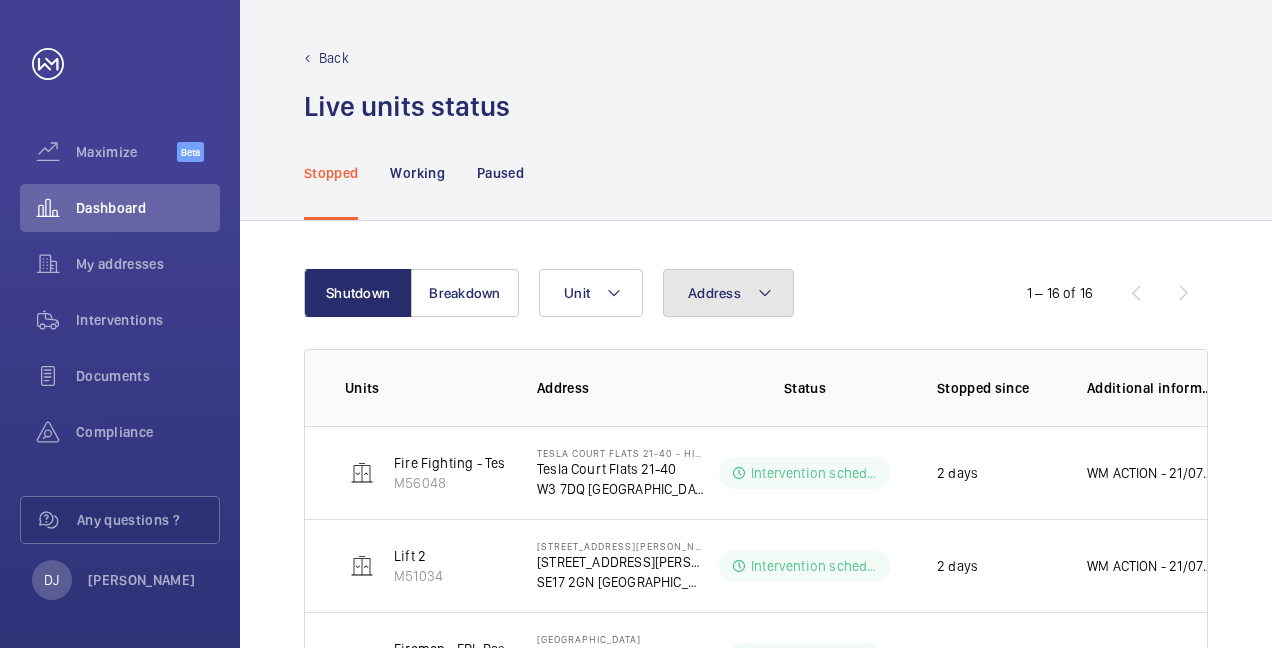 click on "Address" 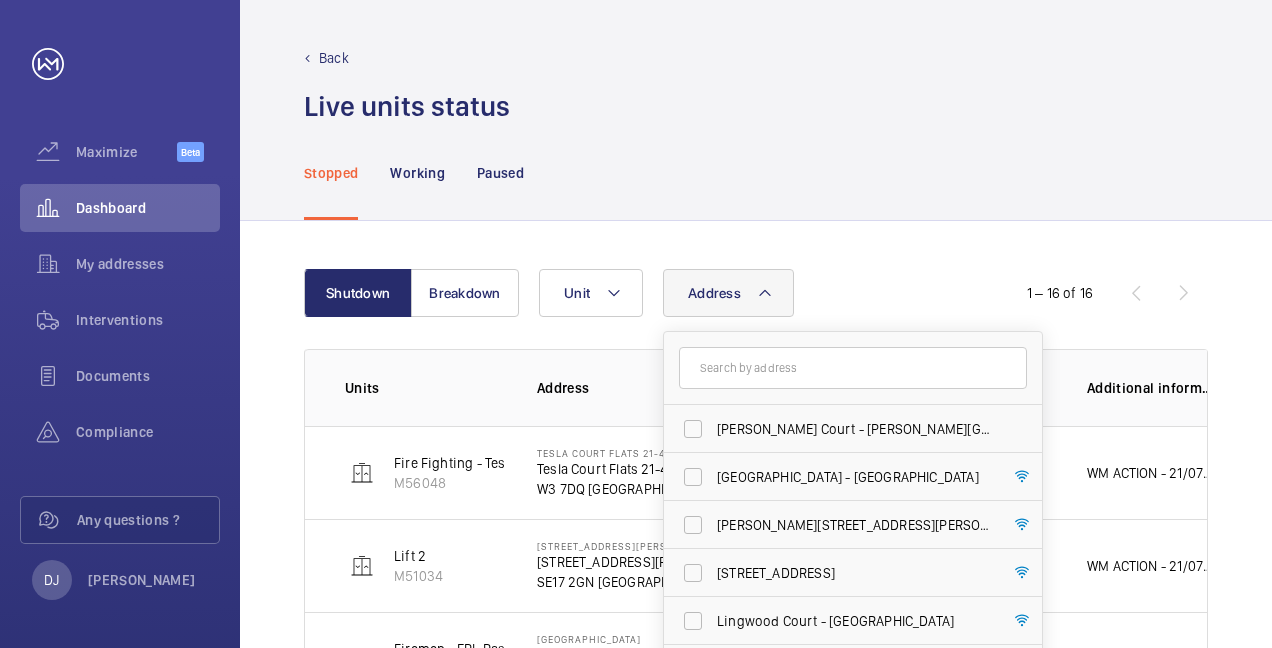 click 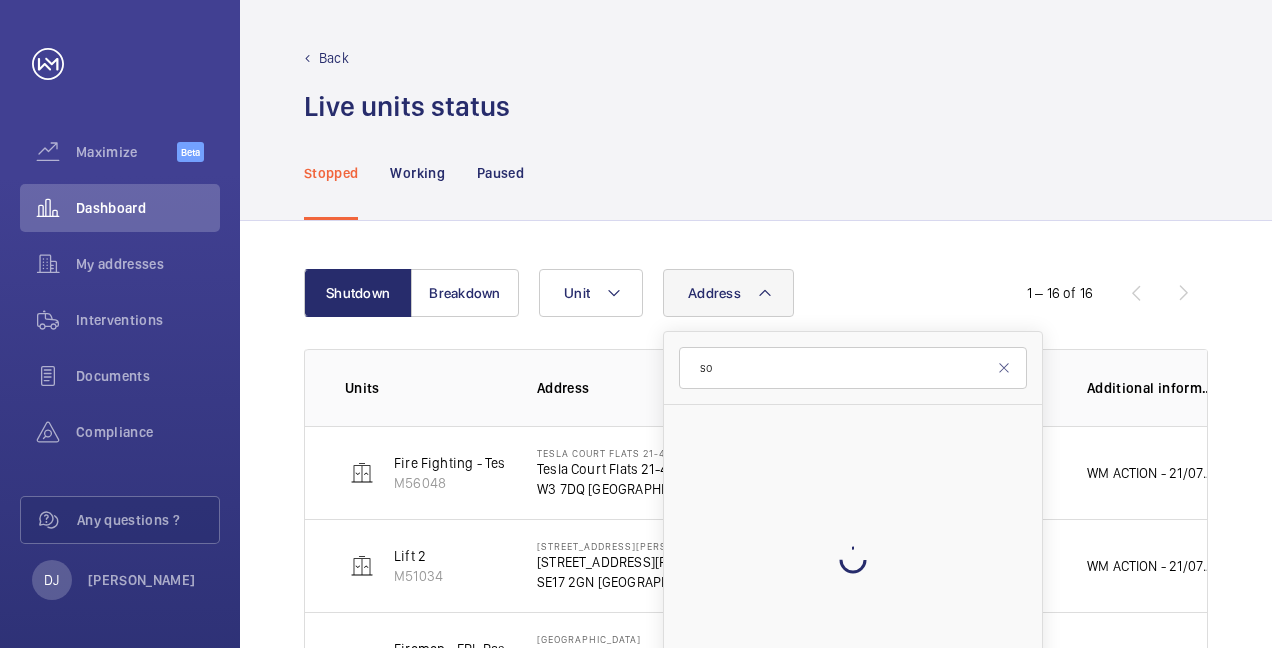 type on "s" 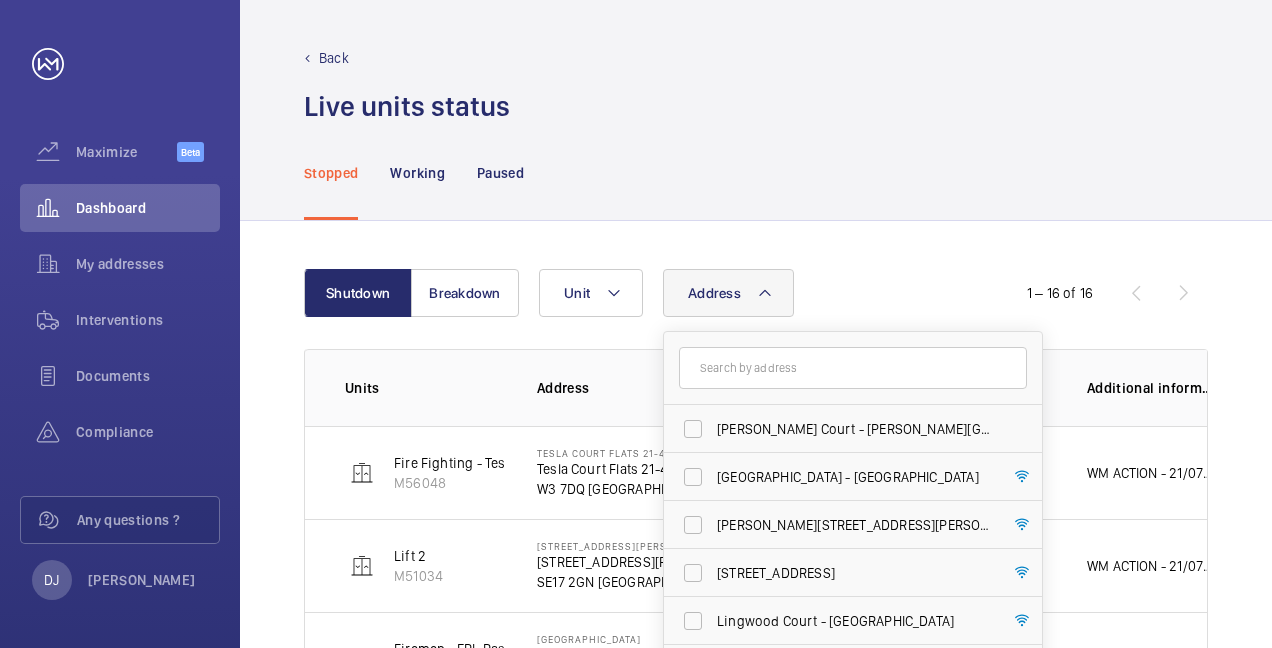 click 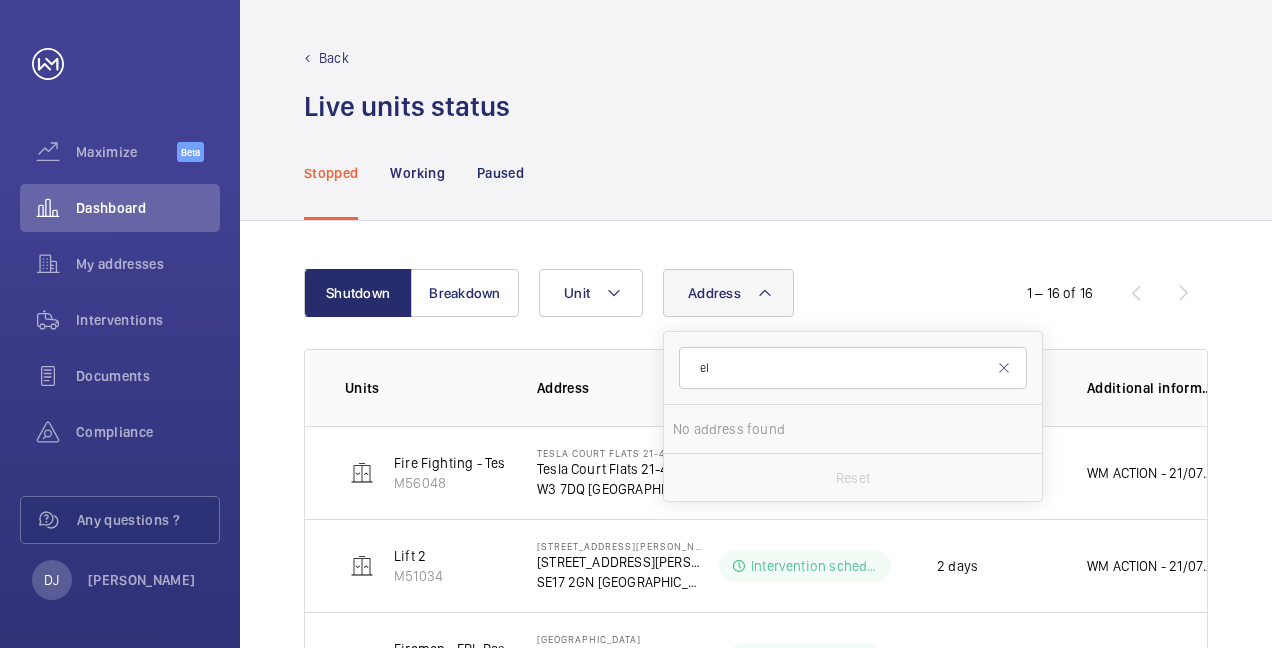 type on "e" 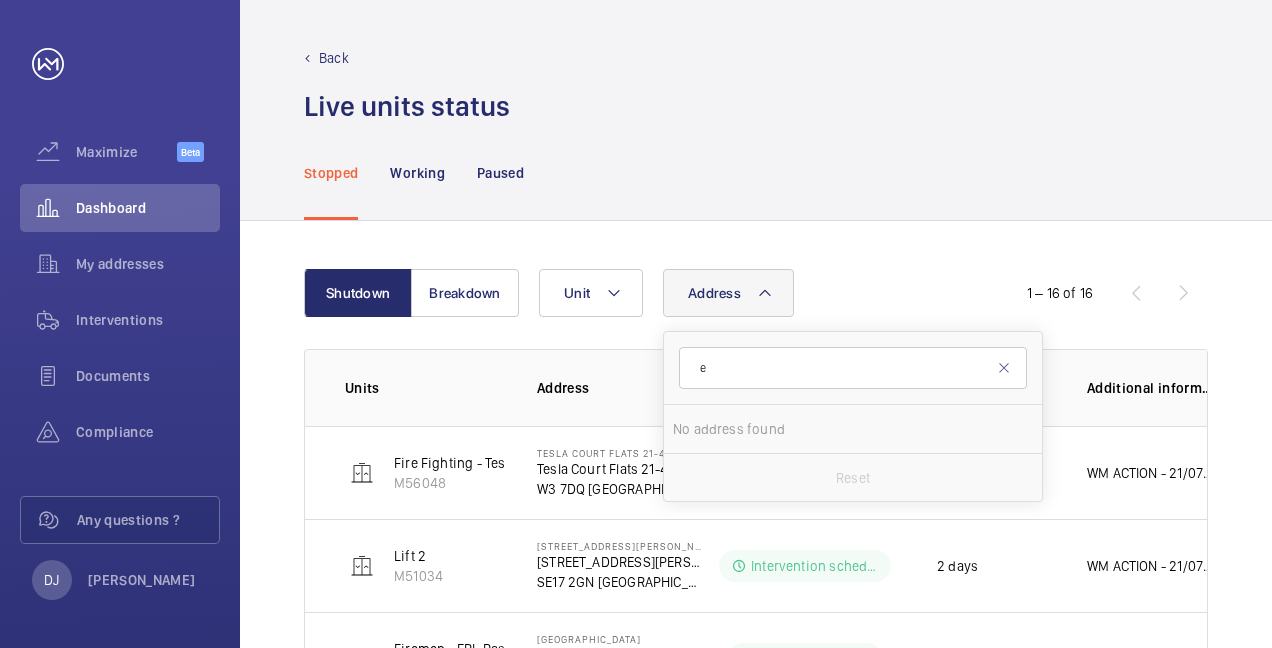 type 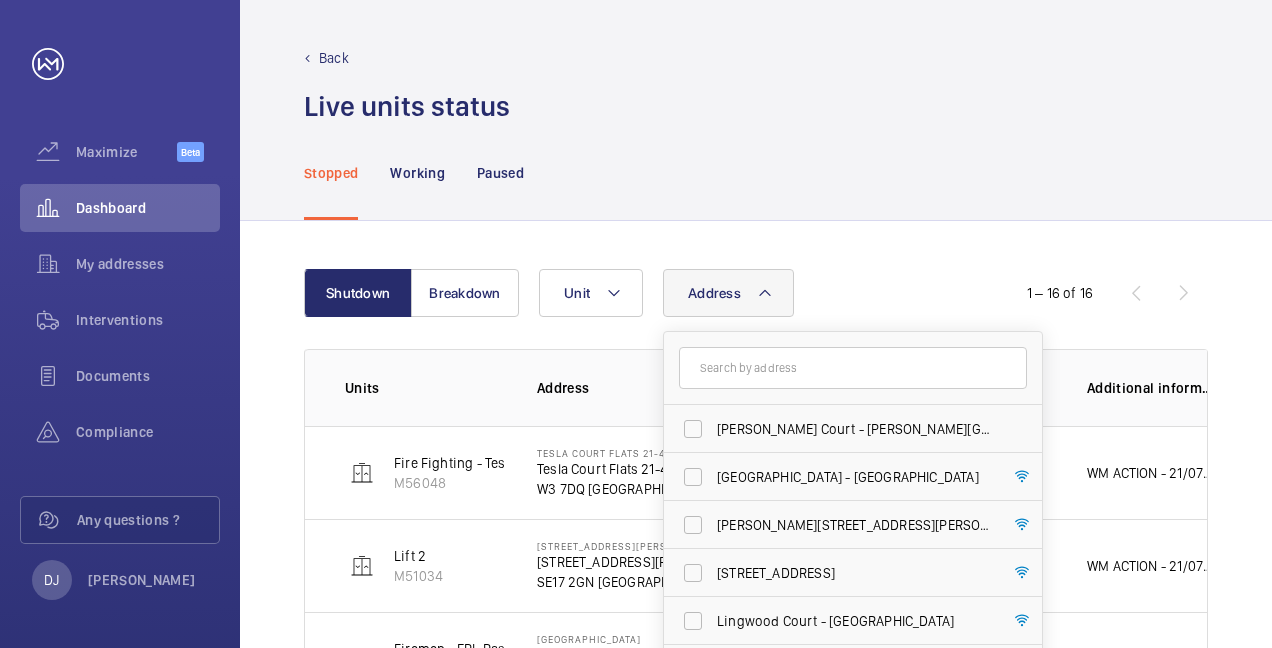 click on "Stopped Working Paused" 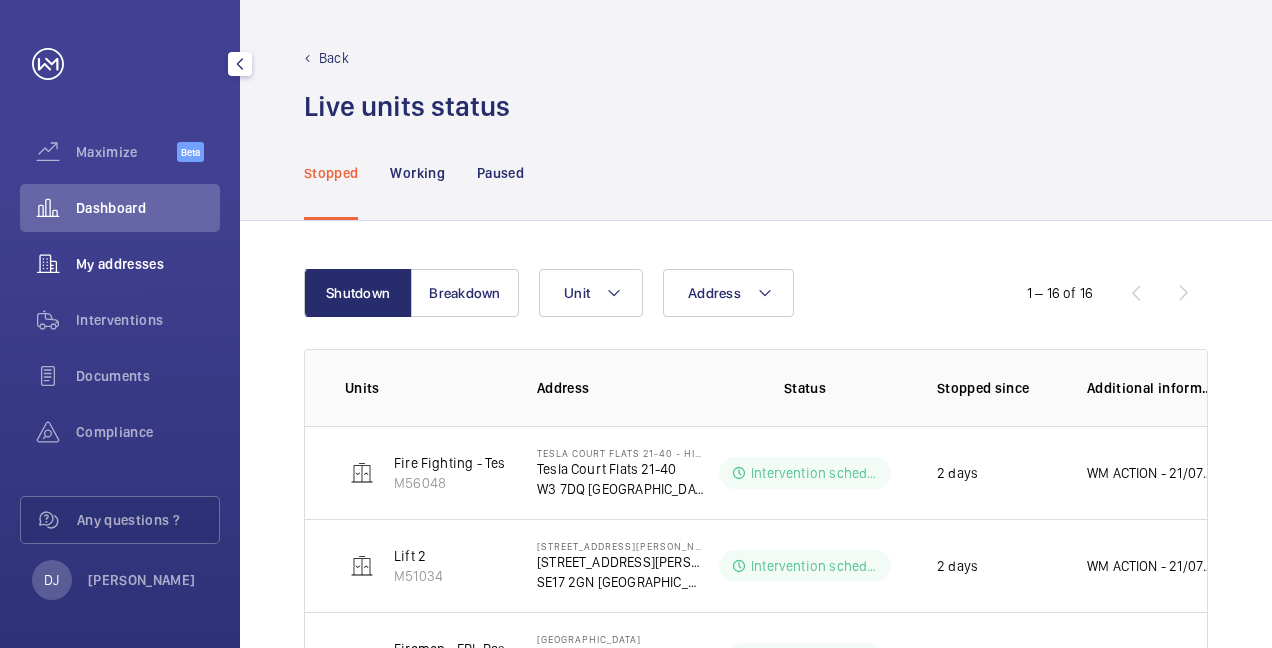 click on "My addresses" 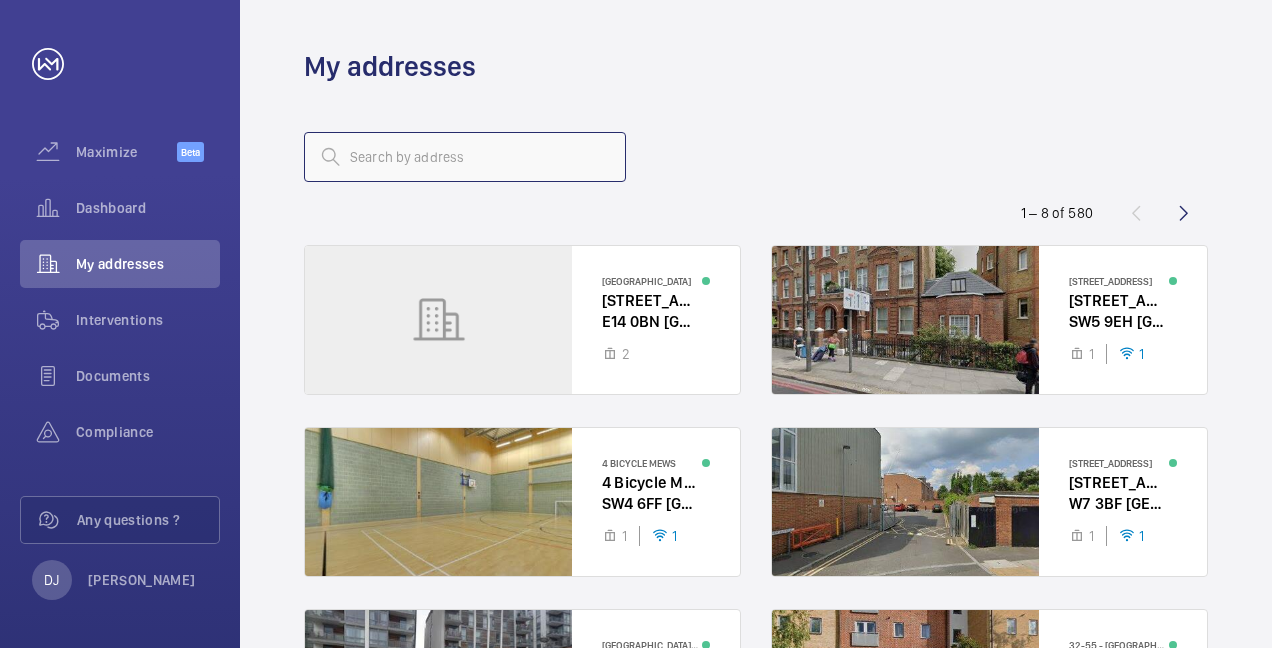 click 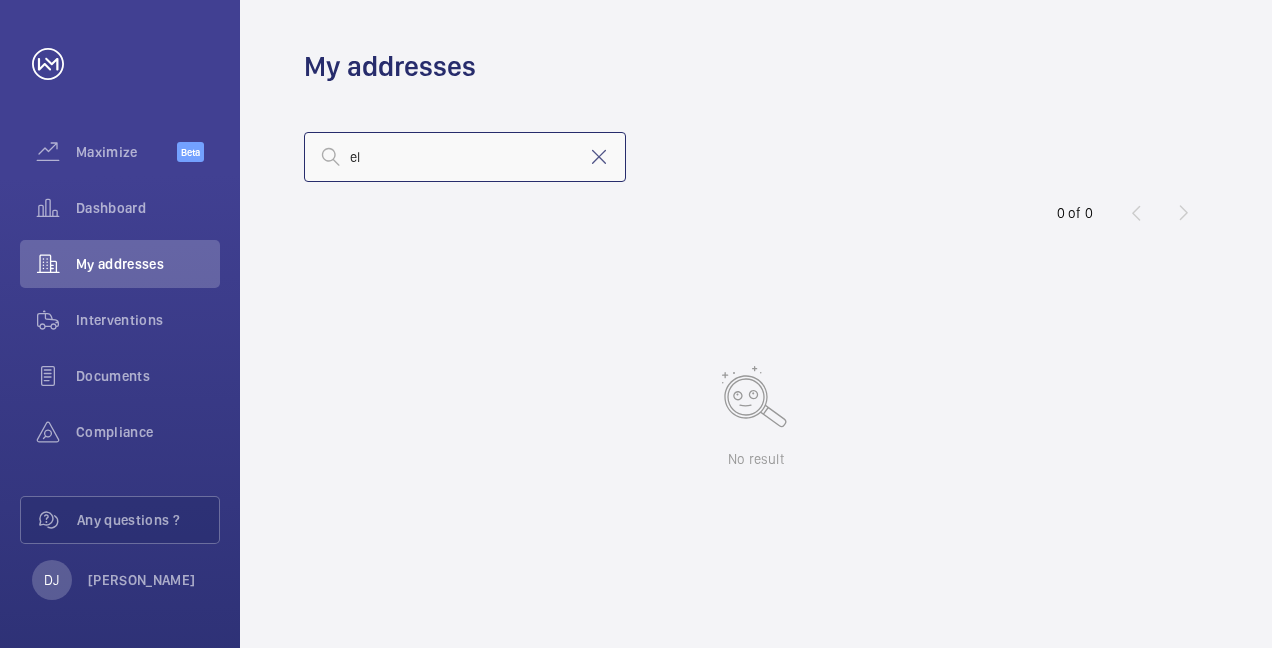 type on "e" 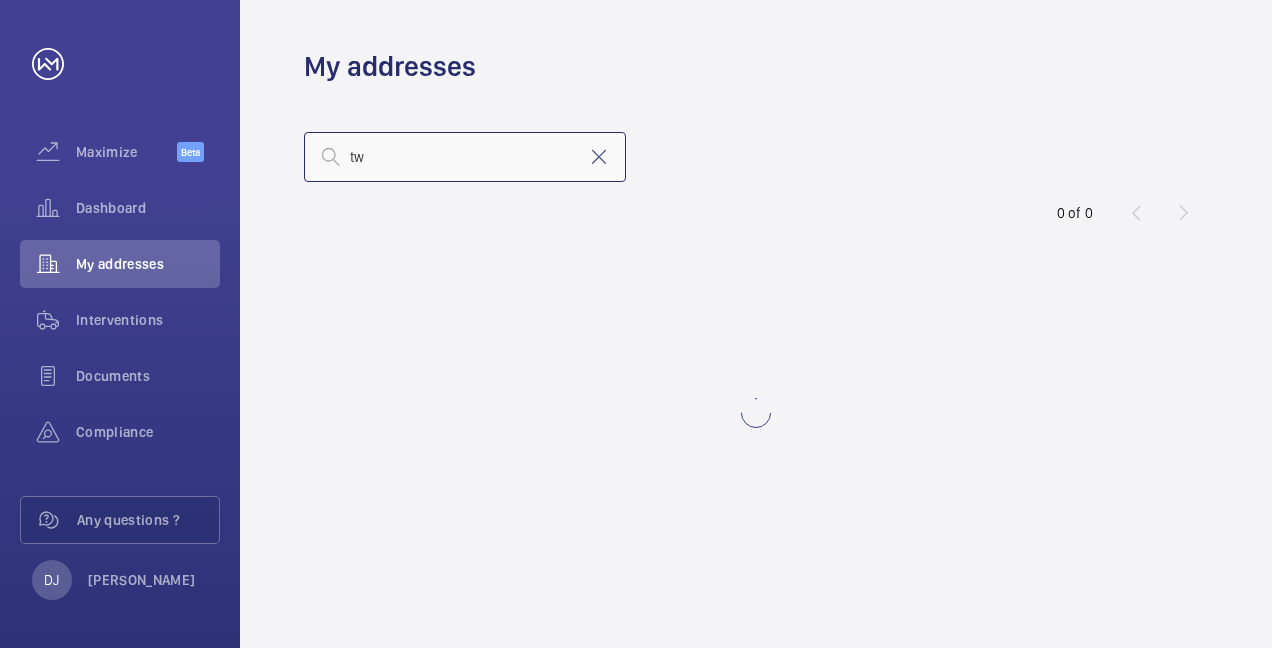 type on "t" 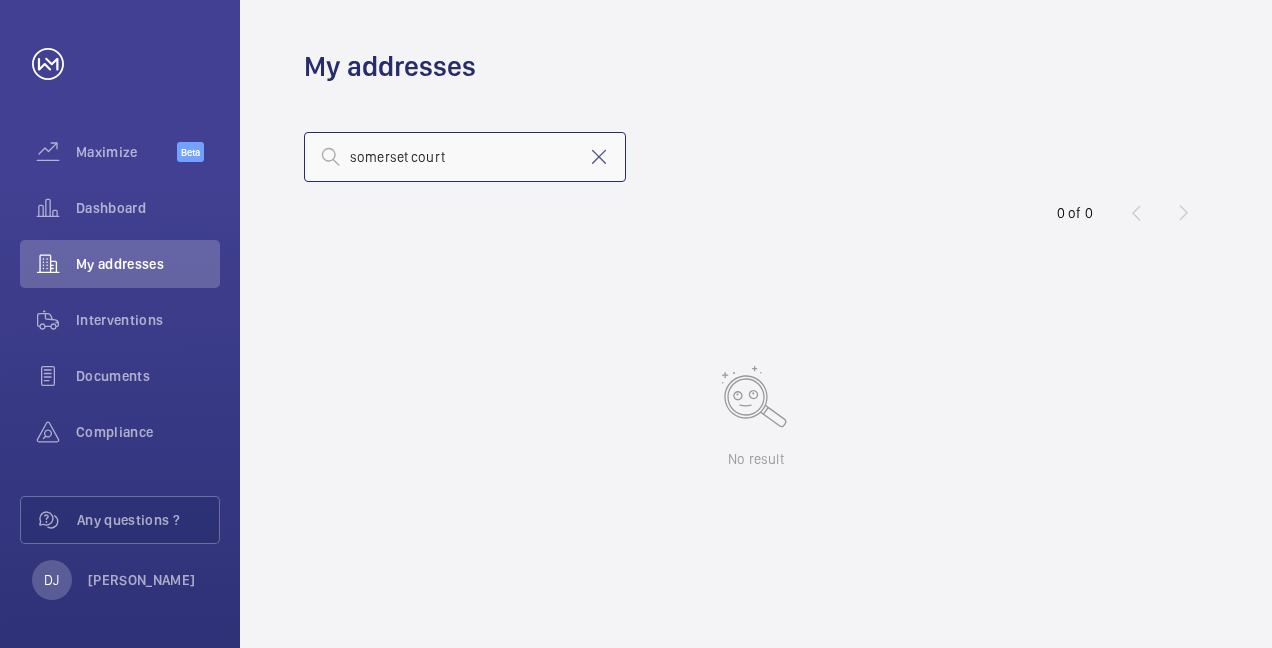 type on "somerset court" 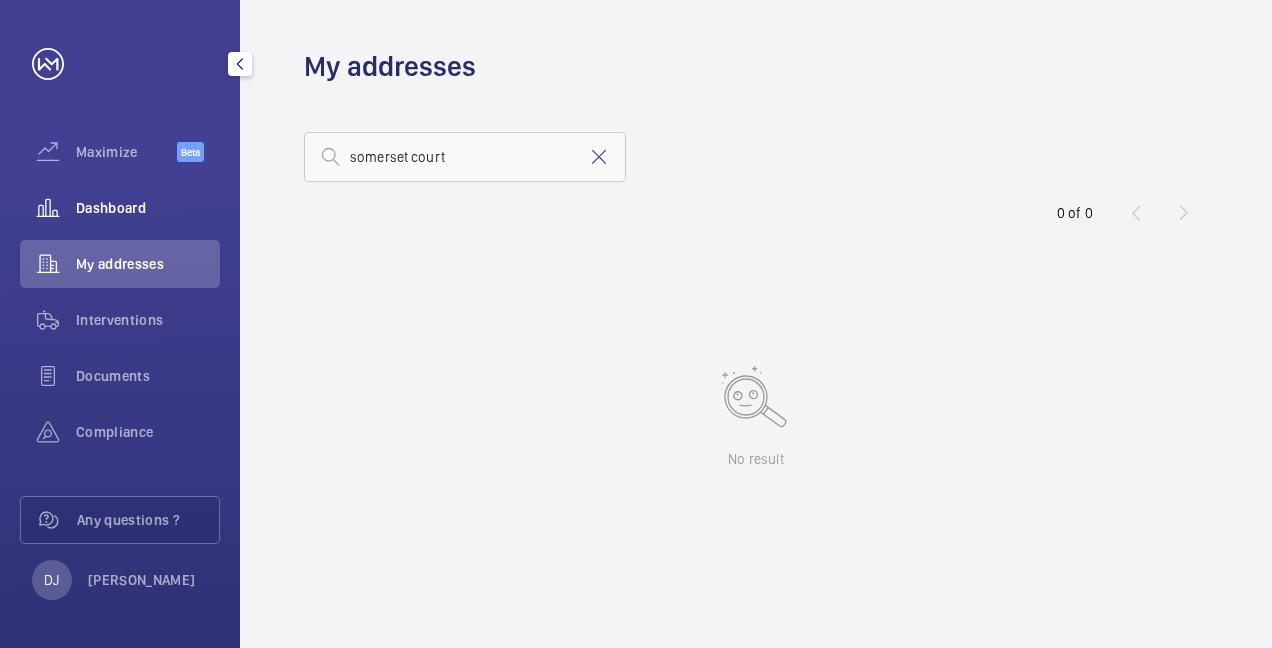 click on "Dashboard" 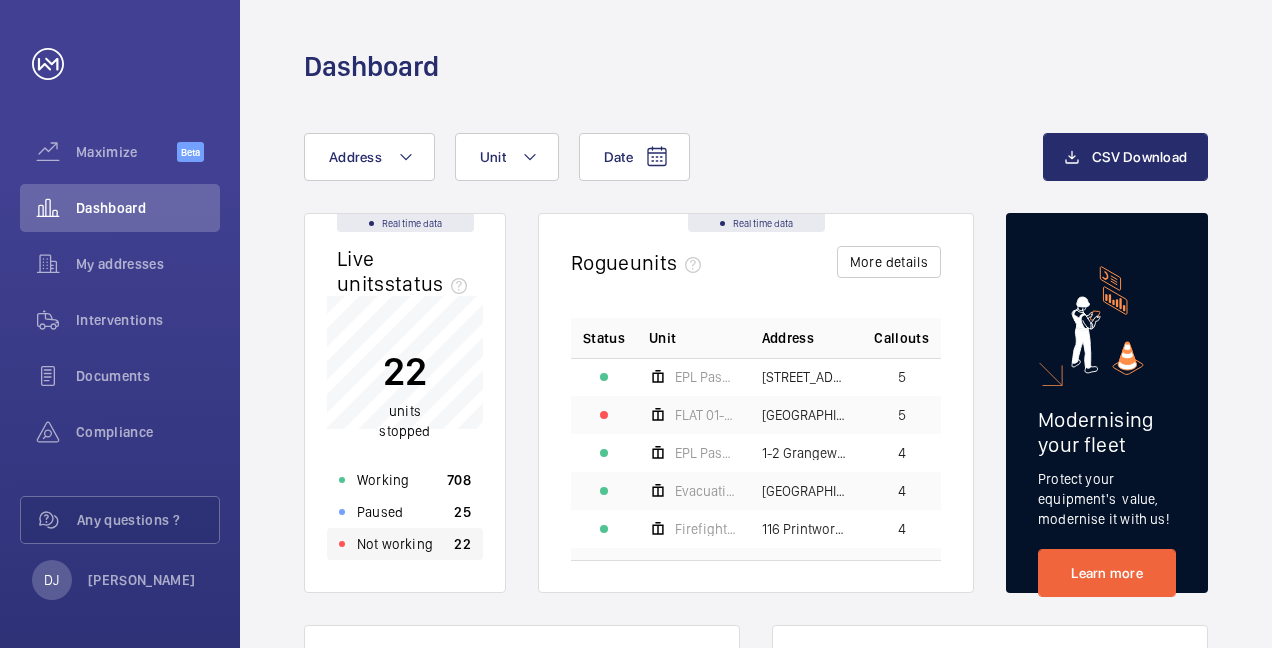 click on "Not working" 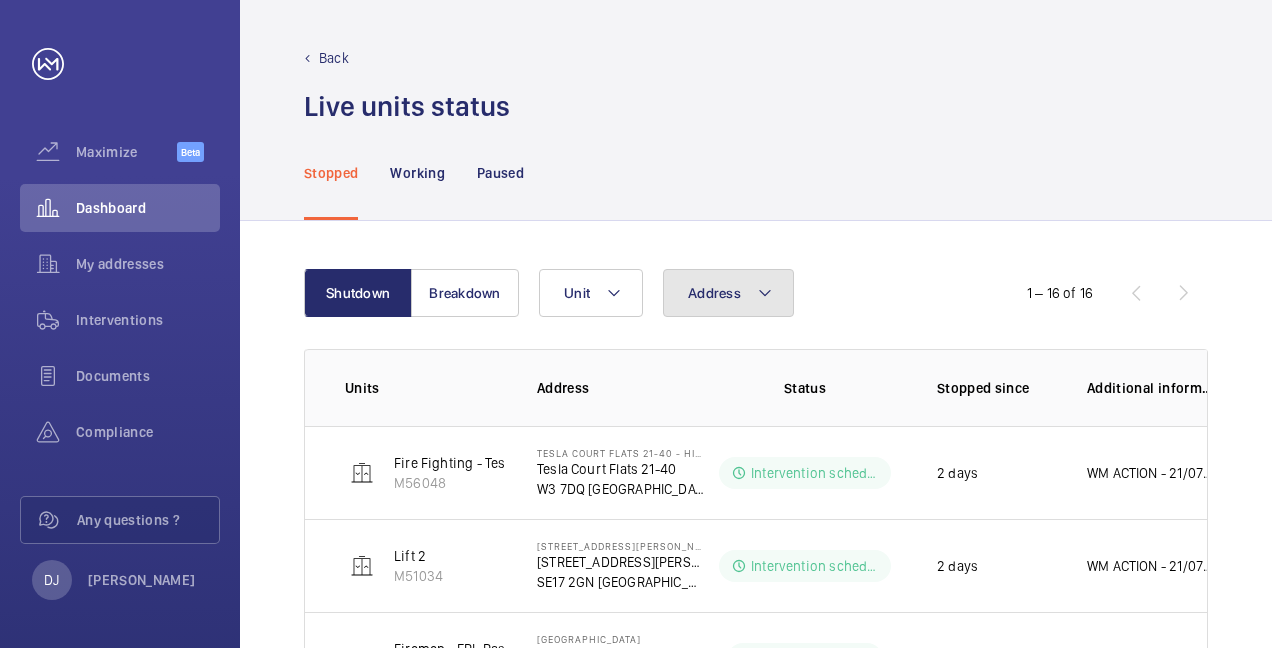 click on "Address" 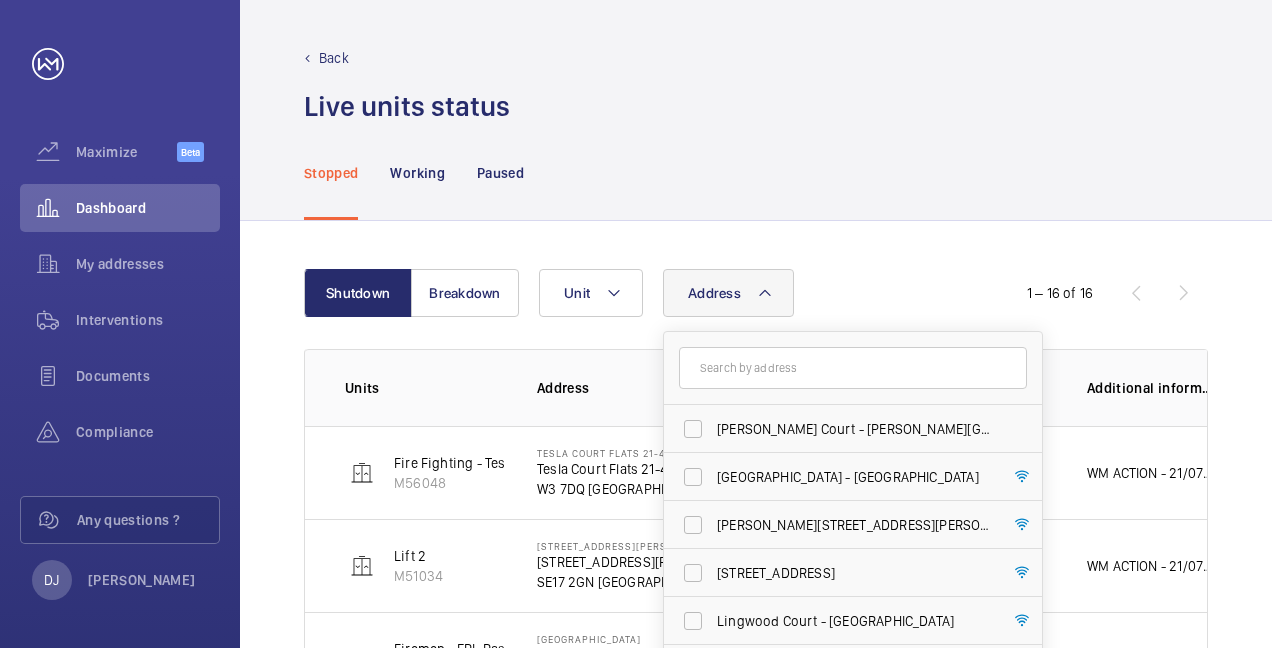 click 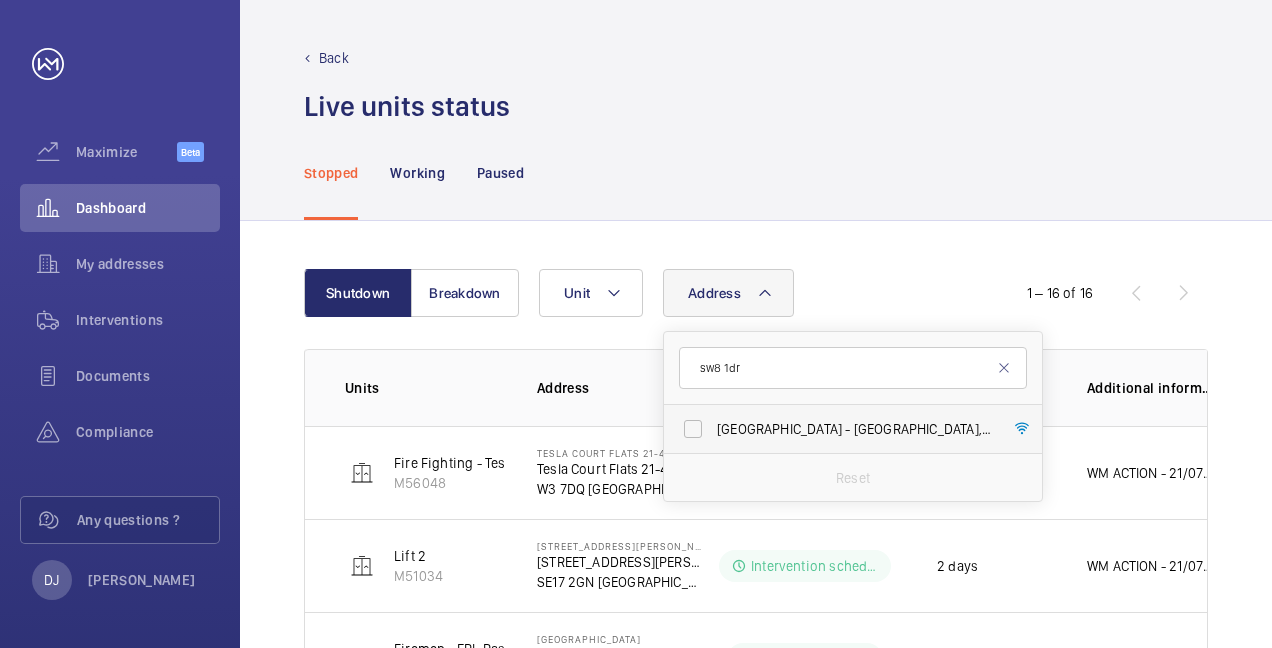 type on "sw8 1dr" 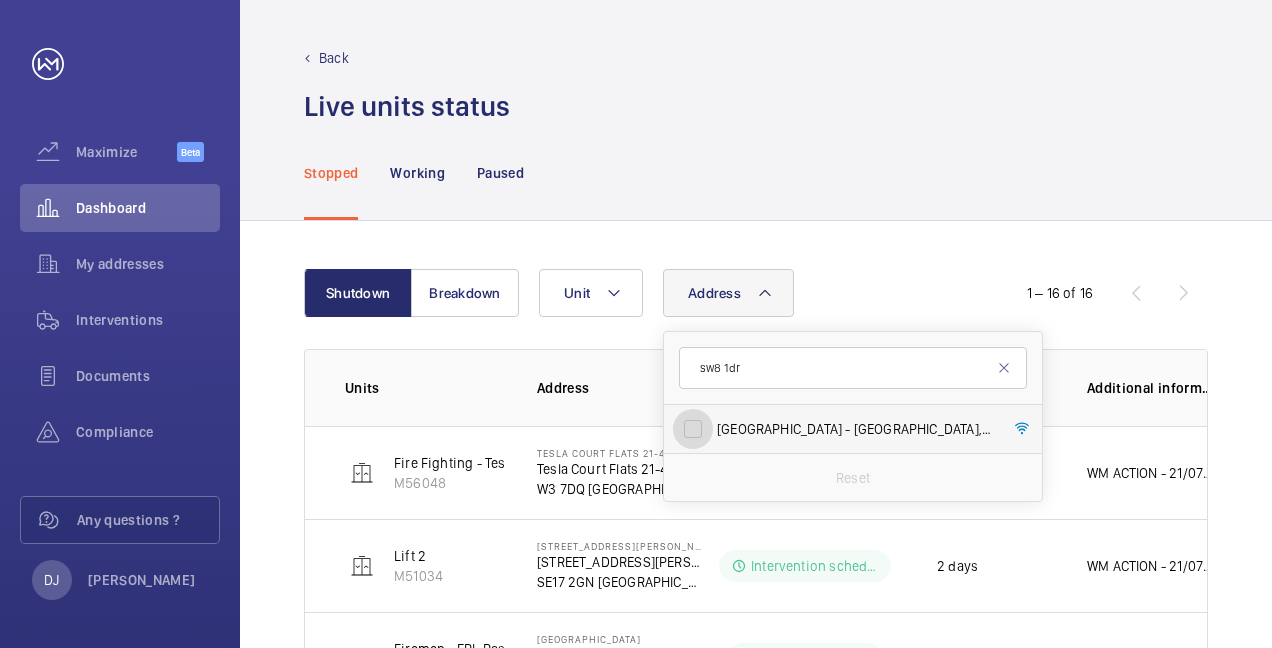 click on "[STREET_ADDRESS]" at bounding box center [693, 429] 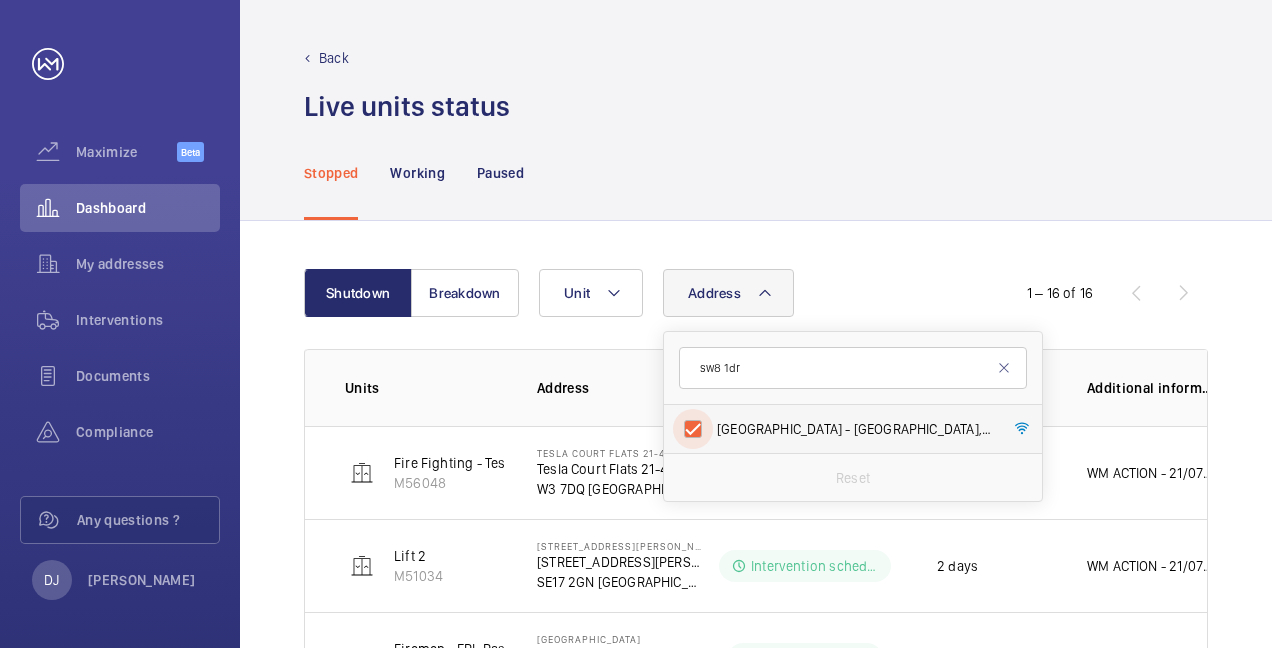 checkbox on "true" 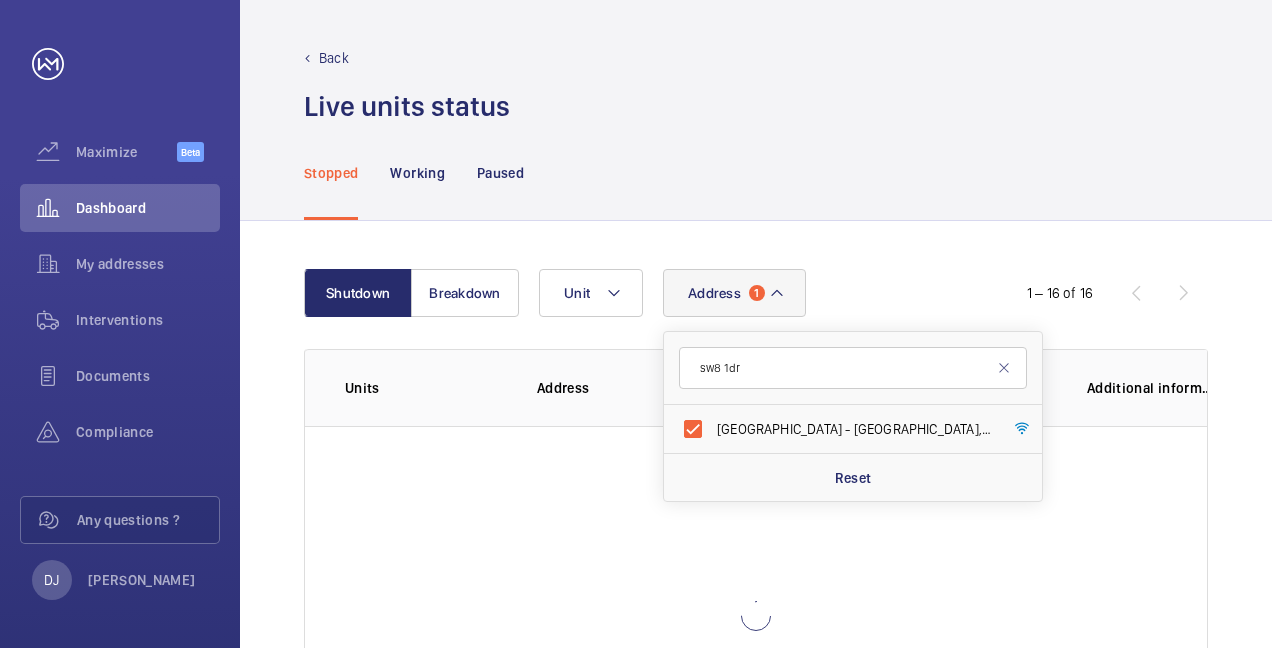 click on "Stopped Working Paused" 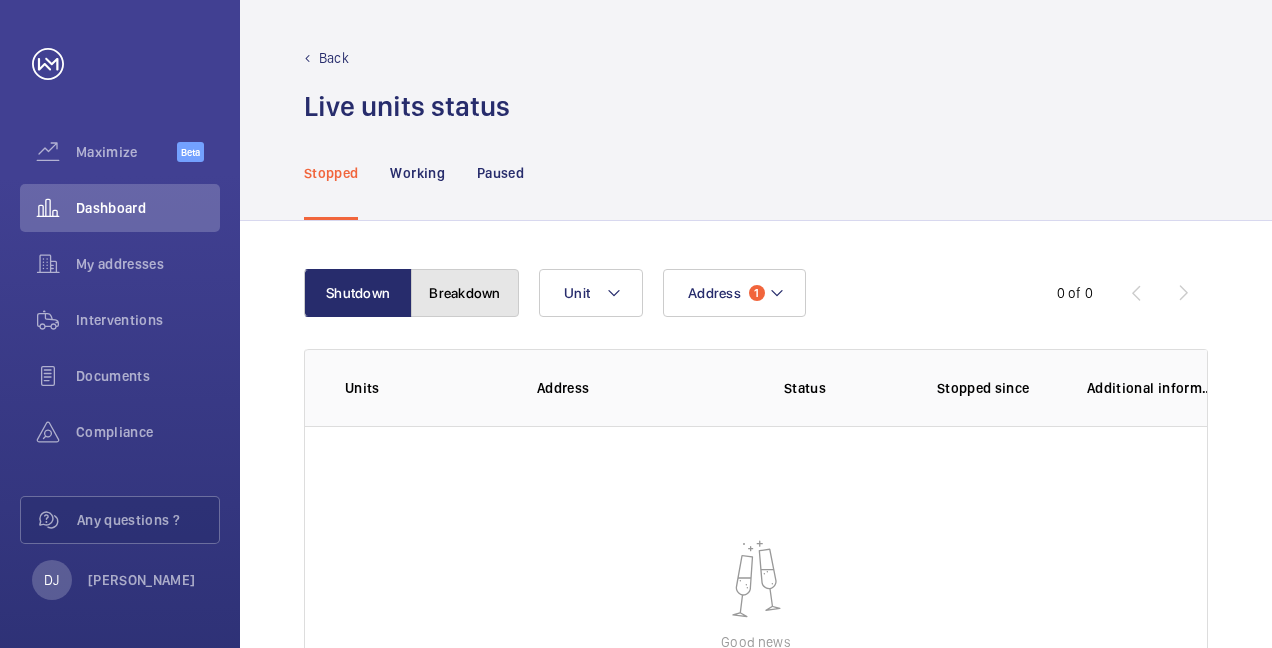 click on "Breakdown" 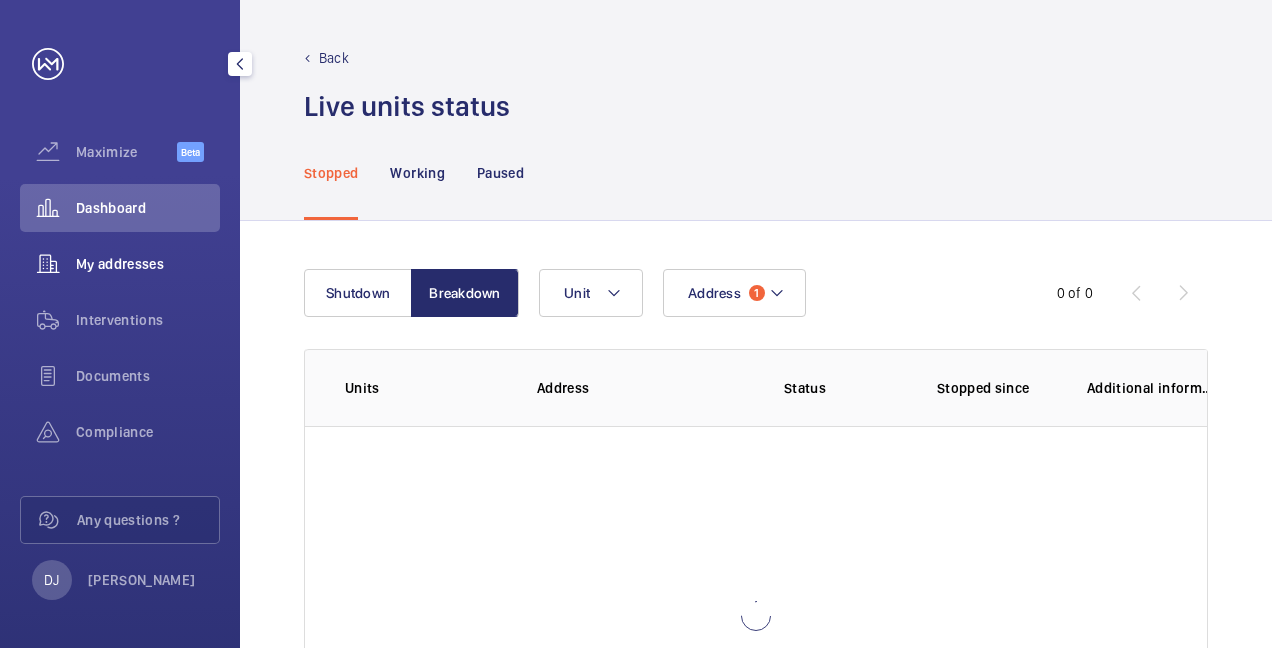 click on "My addresses" 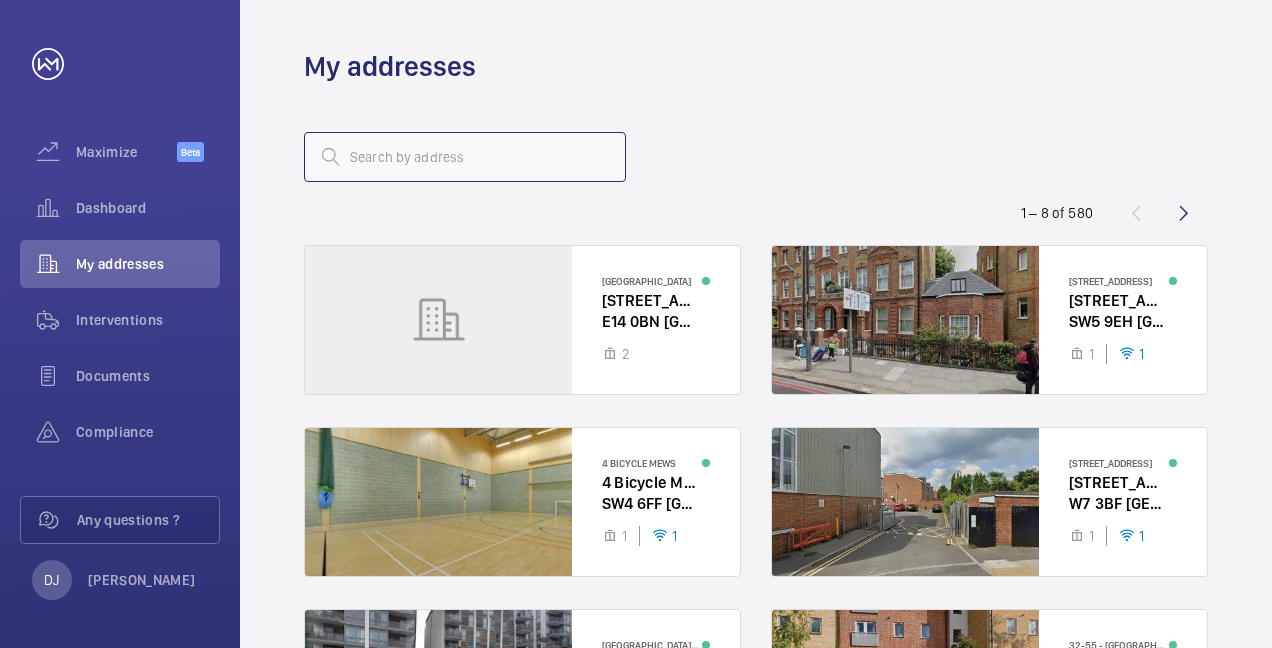 click 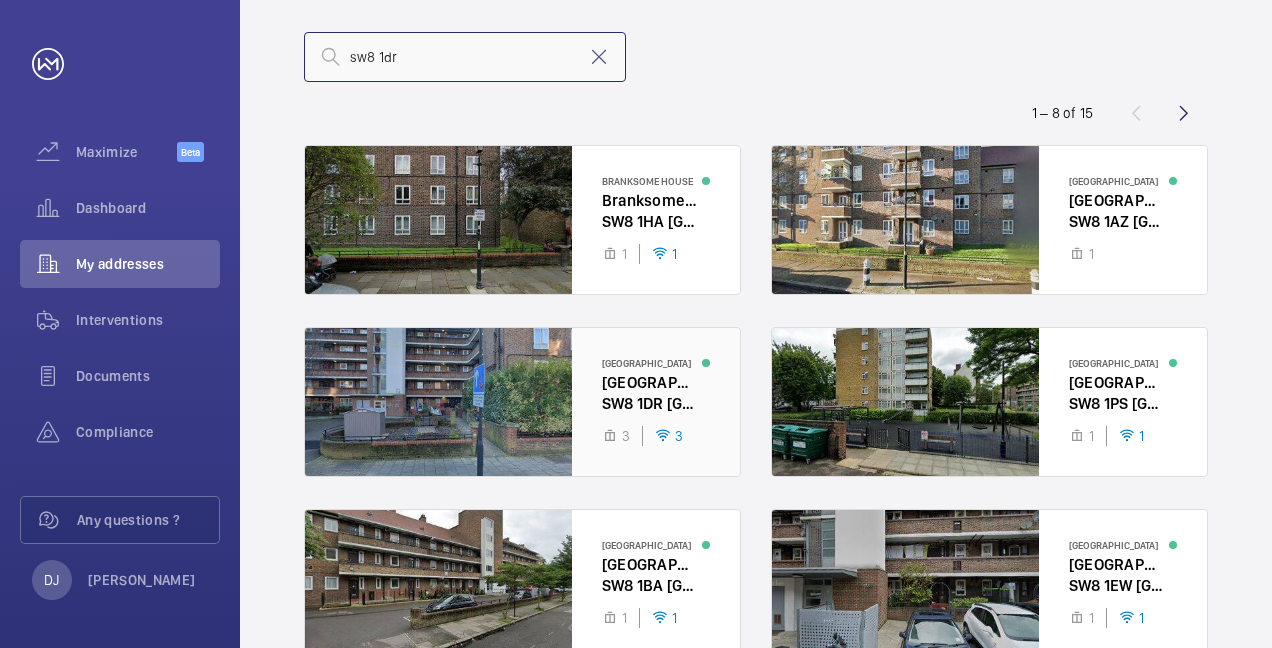 type on "sw8 1dr" 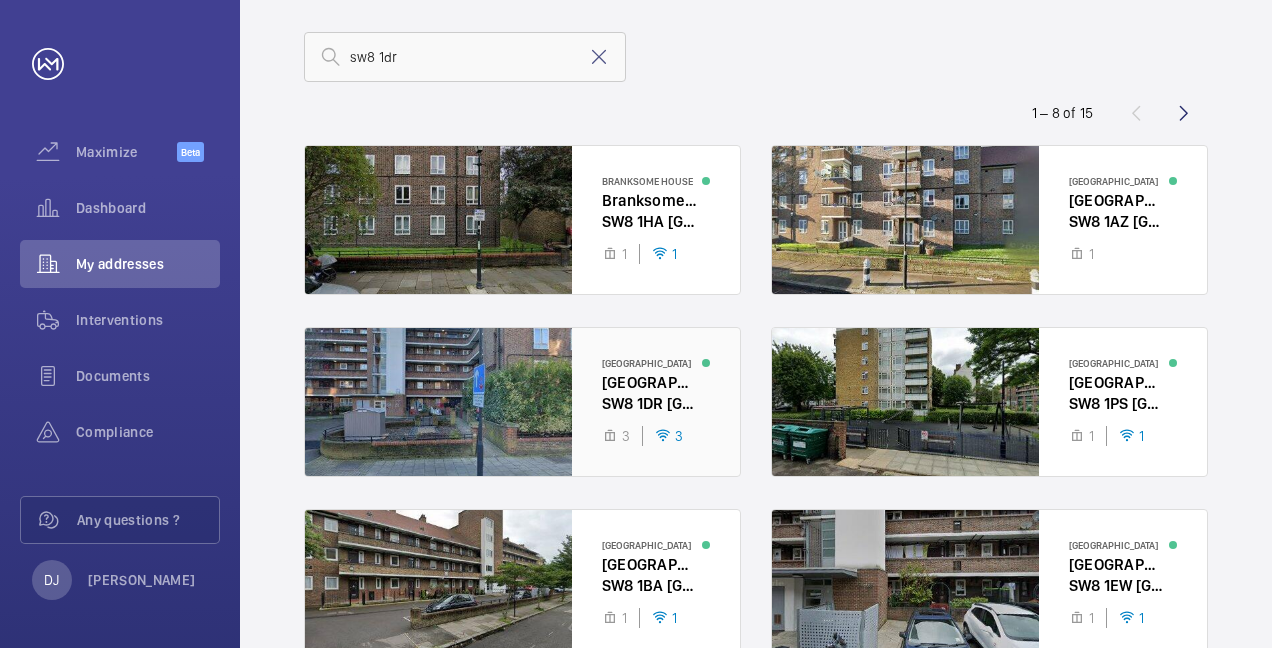 click 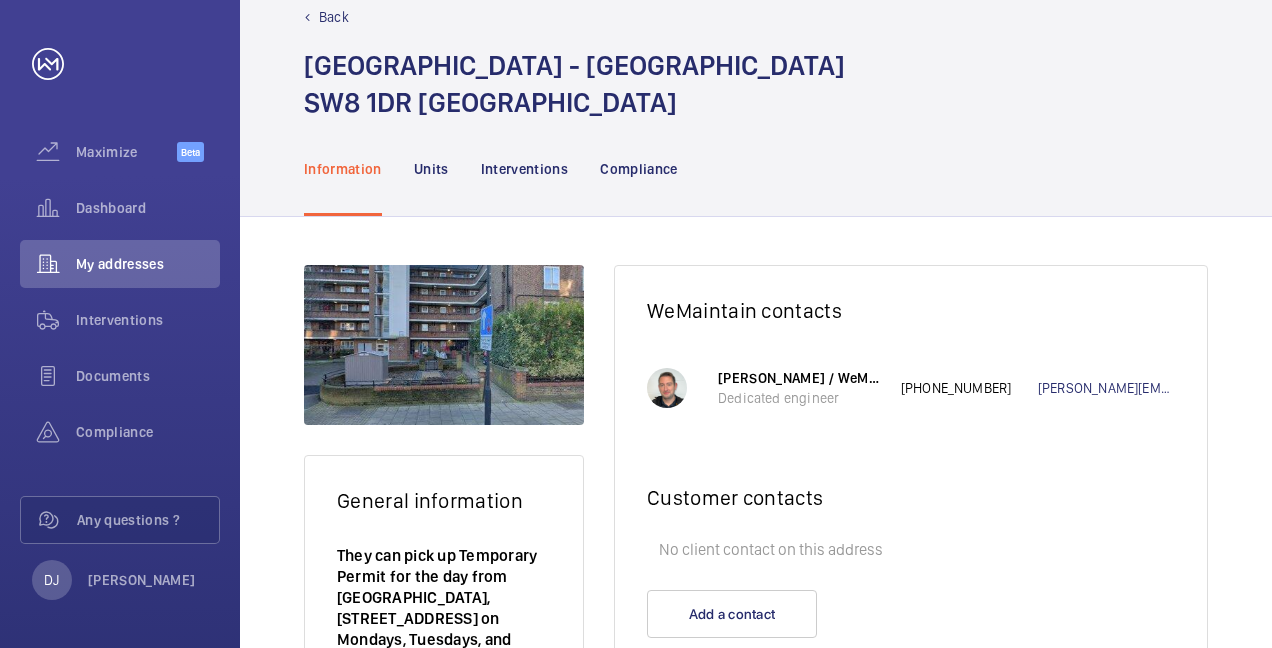 scroll, scrollTop: 0, scrollLeft: 0, axis: both 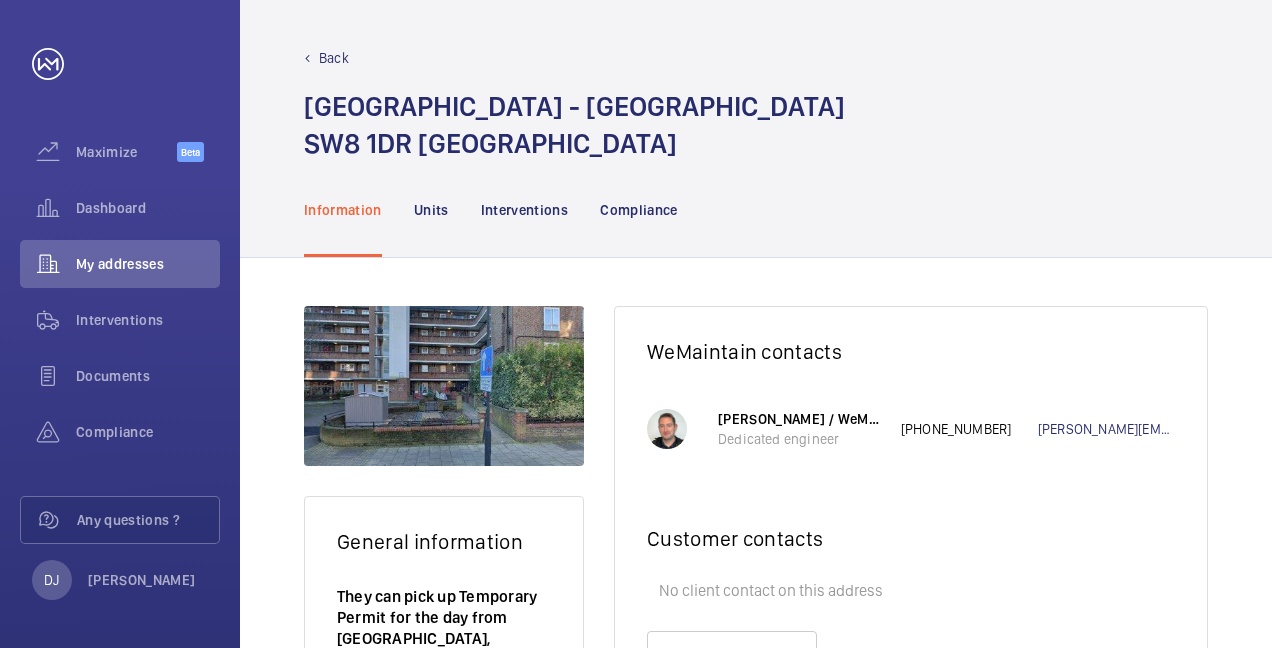click on "Information Units Interventions Compliance" 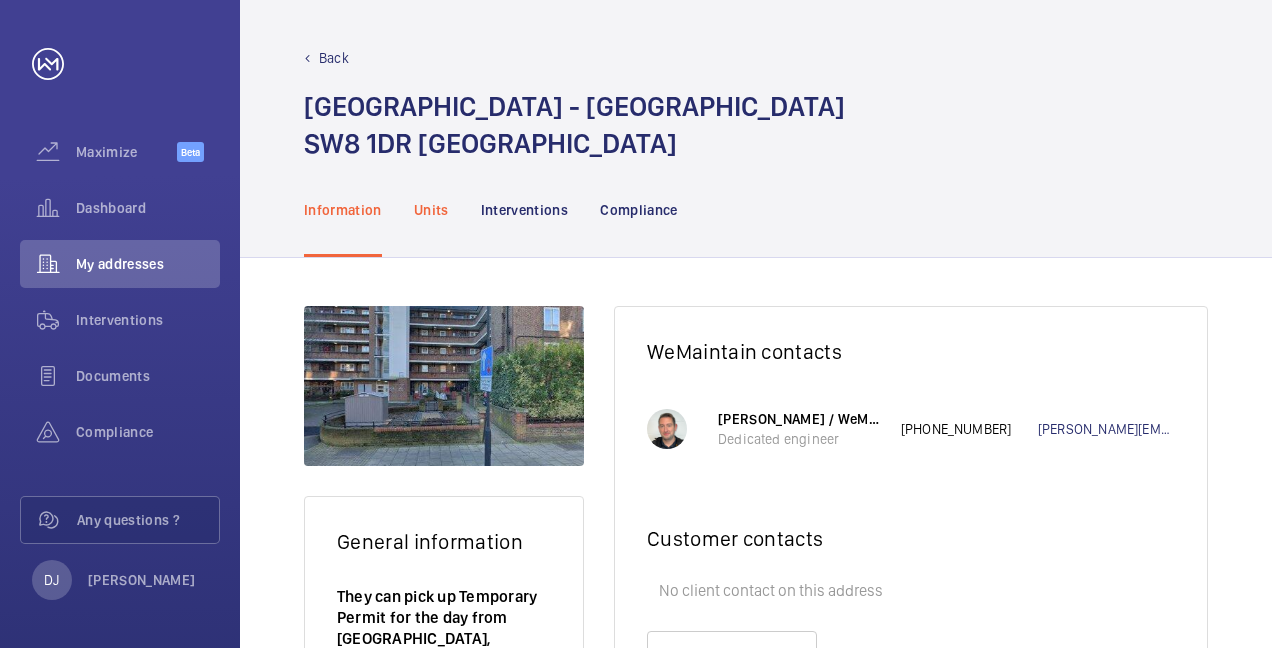 click on "Units" 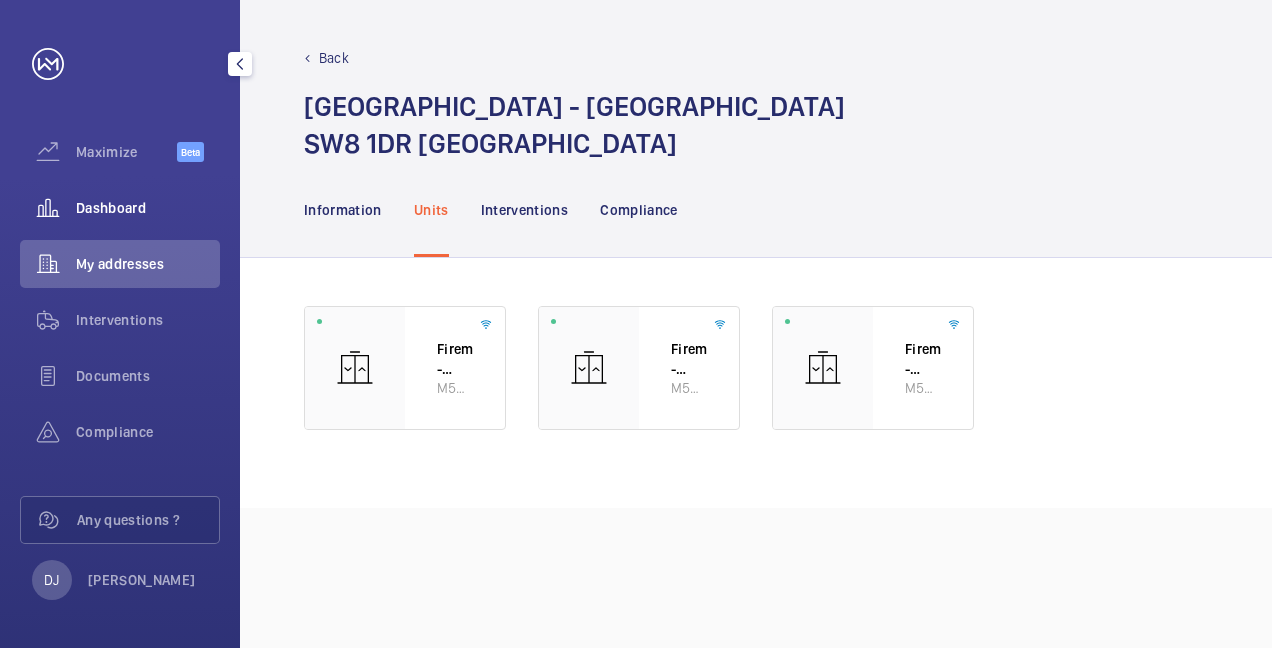 click on "Dashboard" 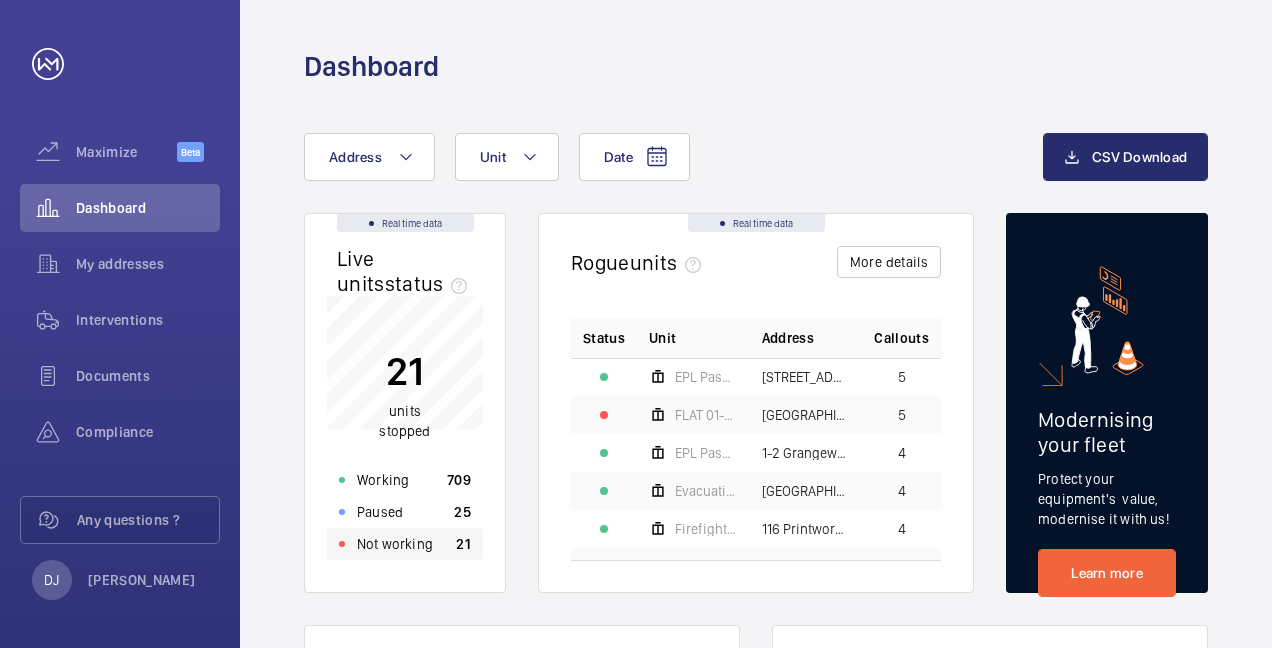 click on "Not working 21" 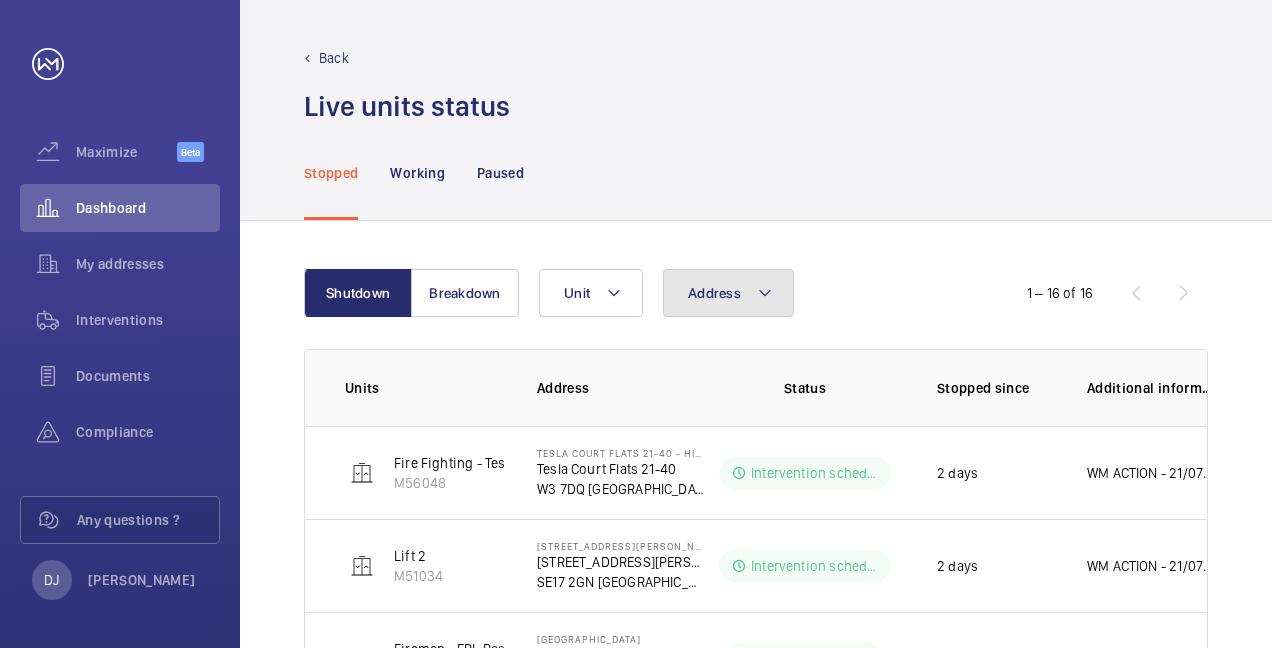 click on "Address" 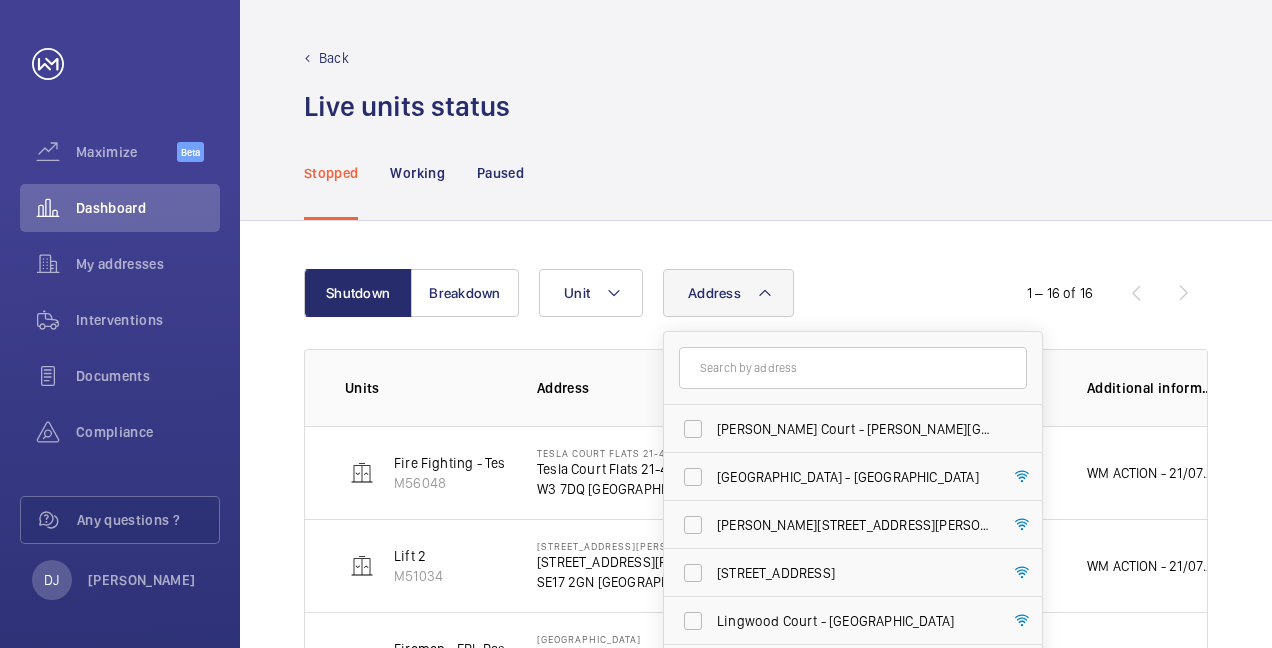click 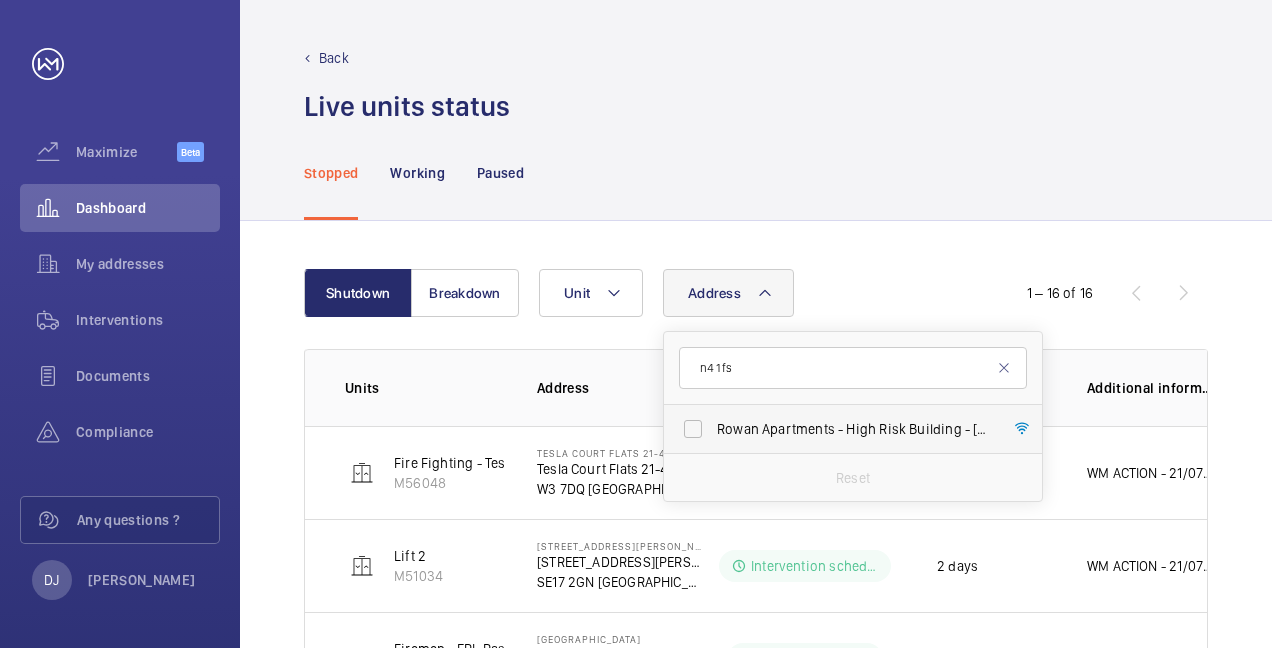 type on "n4 1fs" 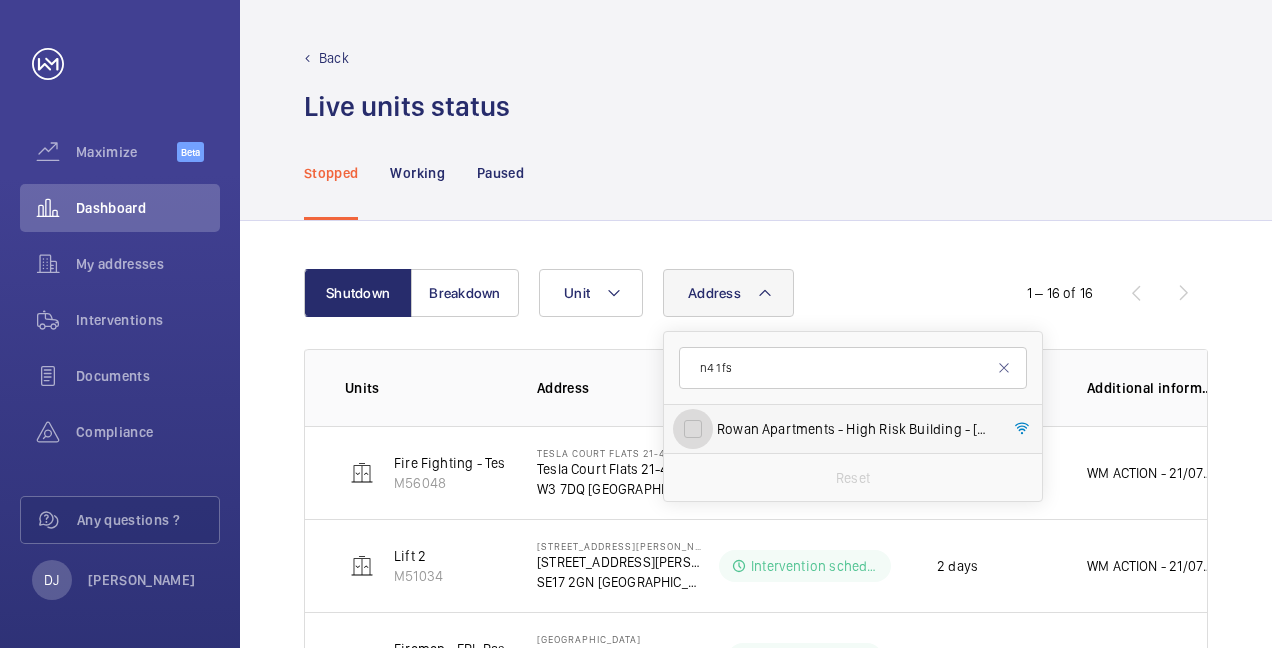 click on "Rowan Apartments - High Risk Building - [GEOGRAPHIC_DATA]   1FS" at bounding box center [693, 429] 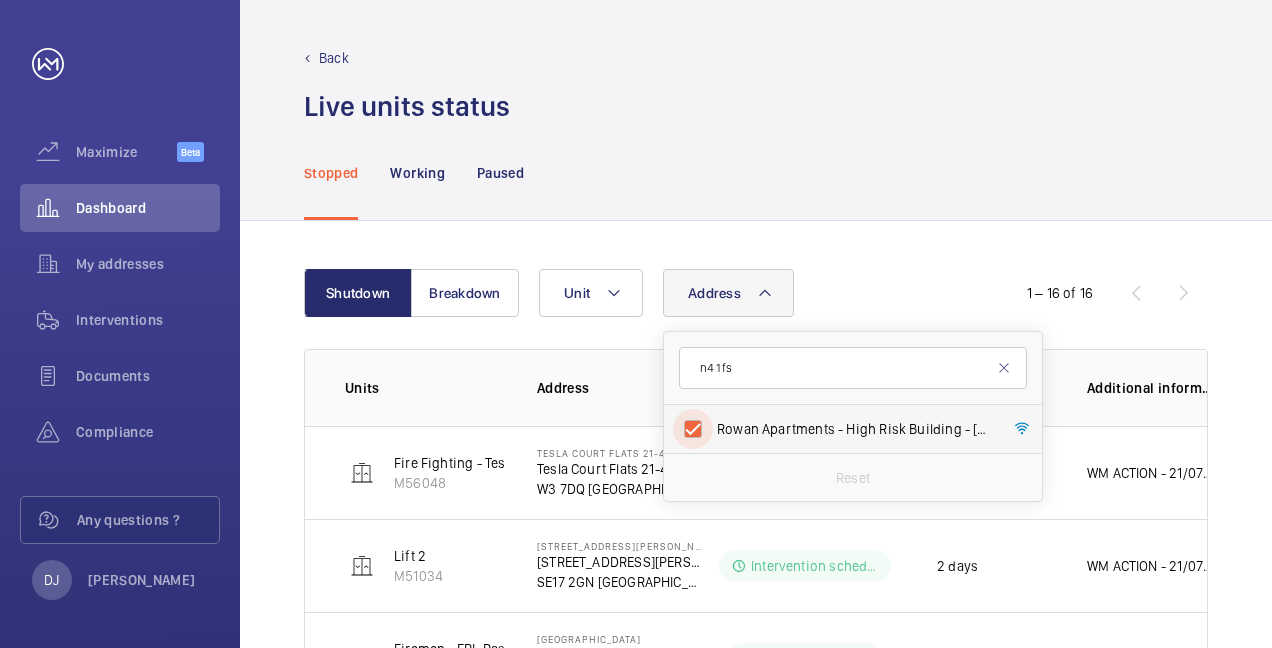 checkbox on "true" 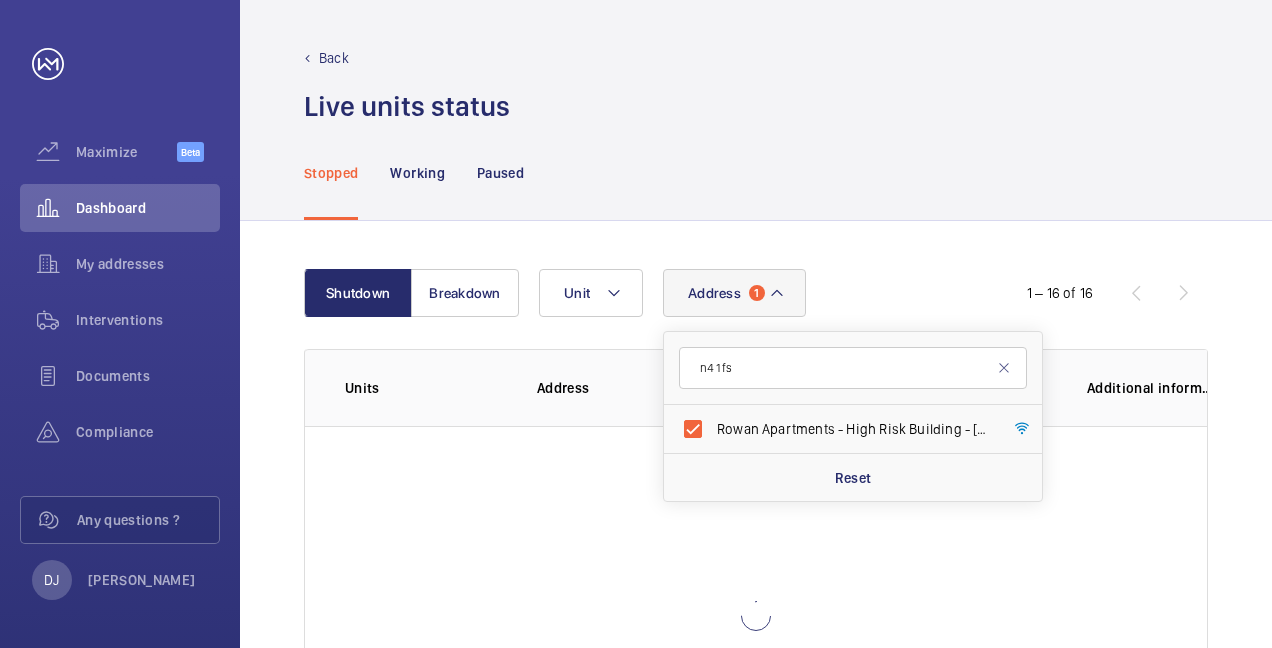 click on "Stopped Working Paused" 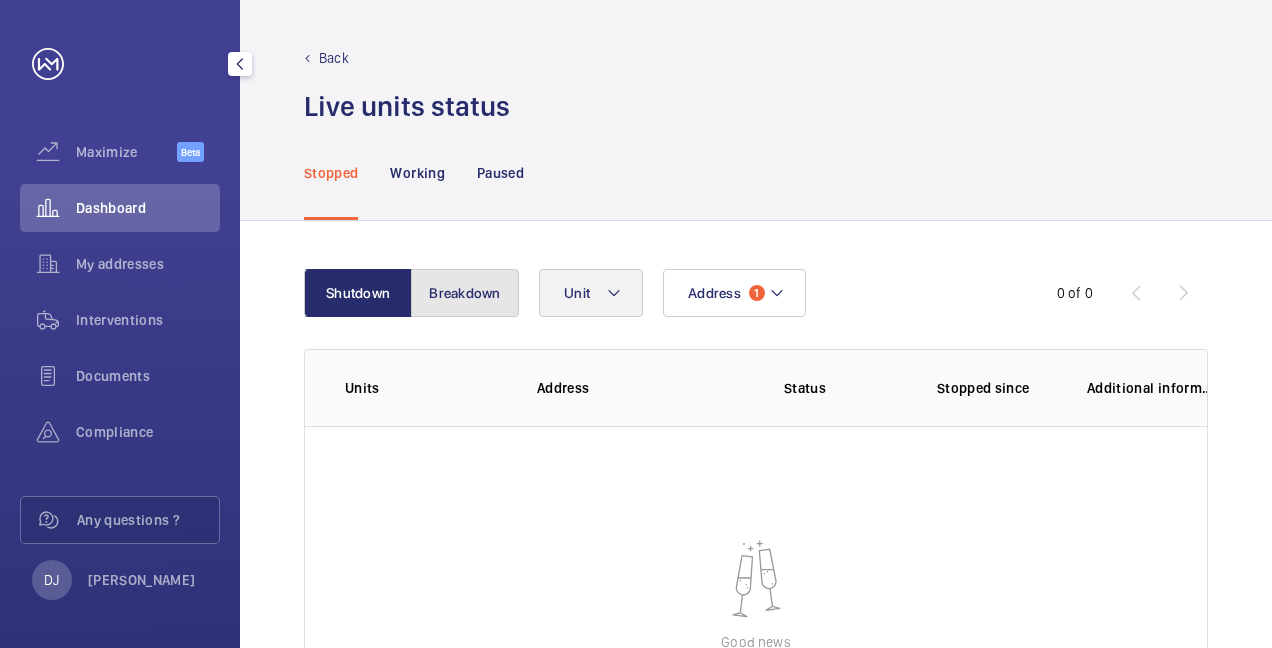 drag, startPoint x: 479, startPoint y: 301, endPoint x: 603, endPoint y: 296, distance: 124.10077 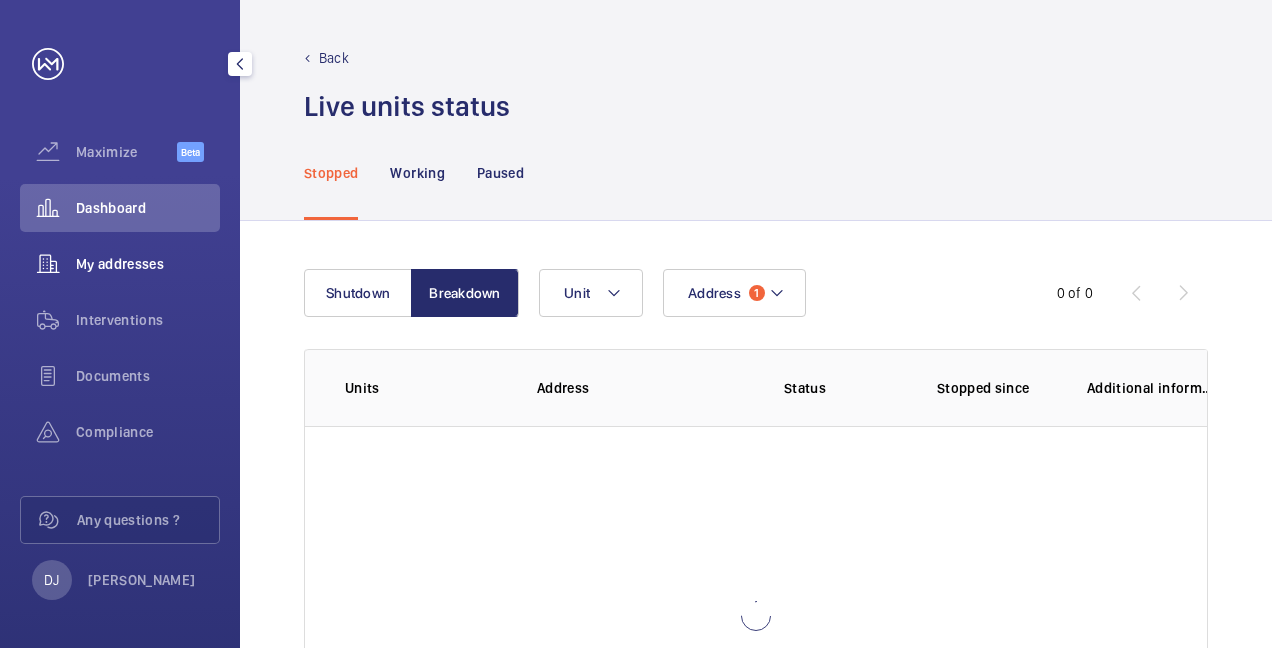 click on "My addresses" 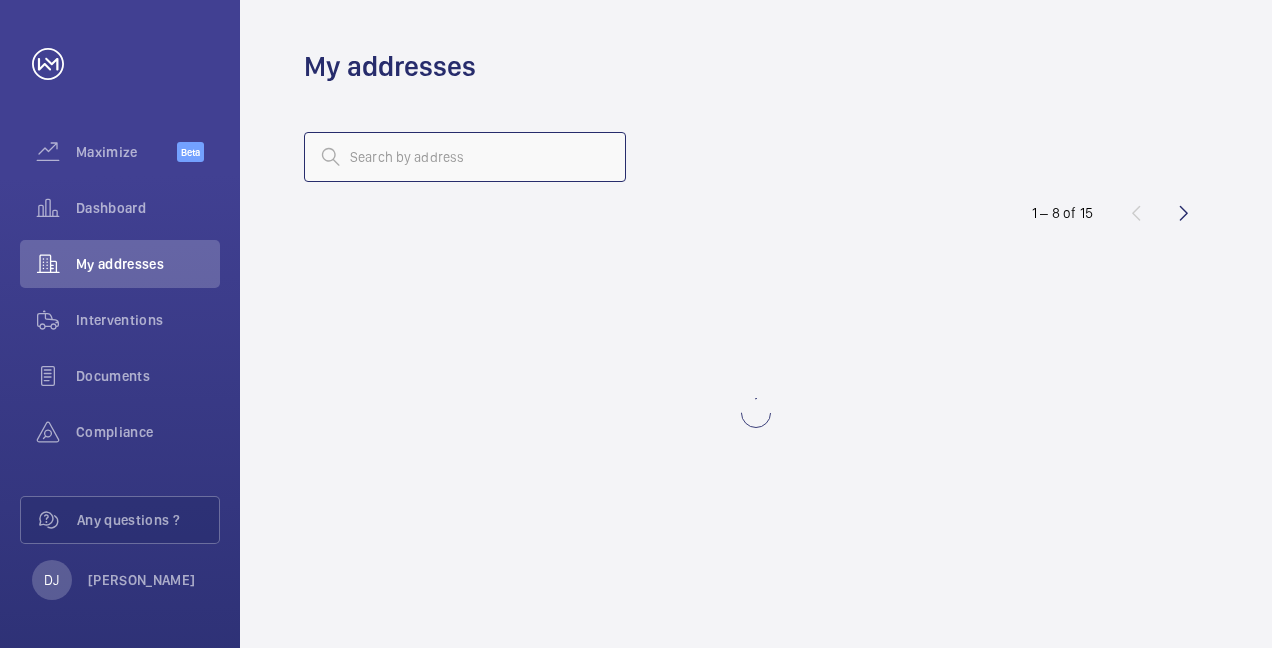 click 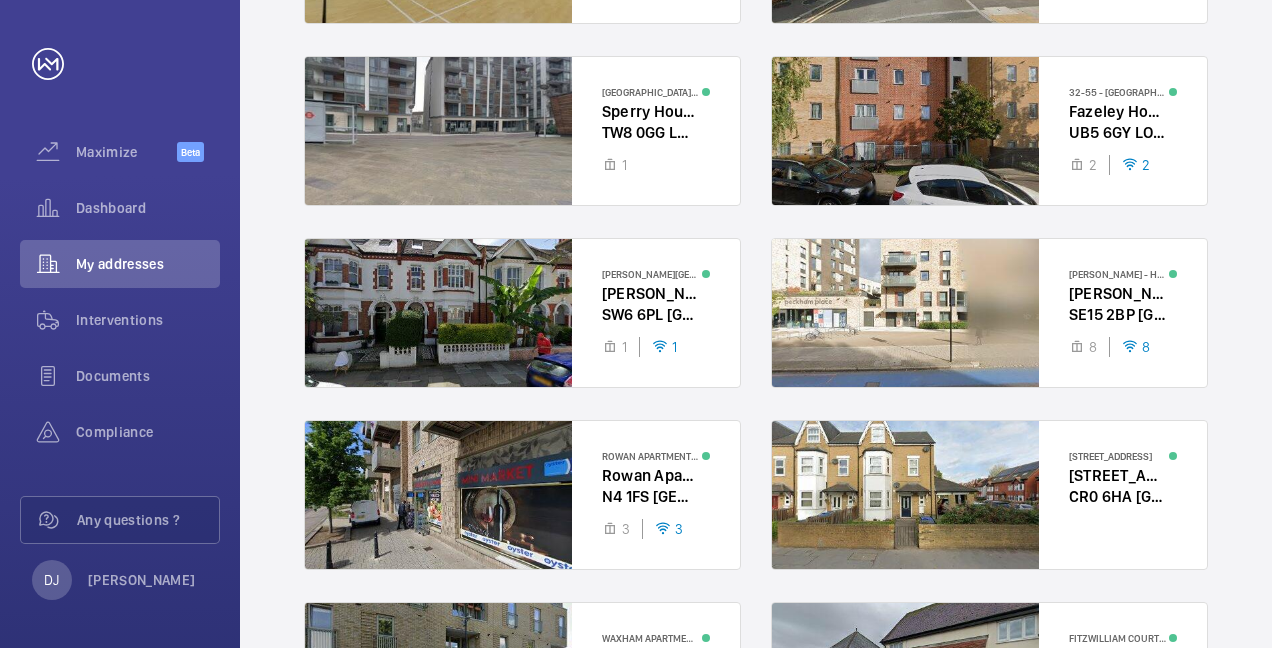 scroll, scrollTop: 593, scrollLeft: 0, axis: vertical 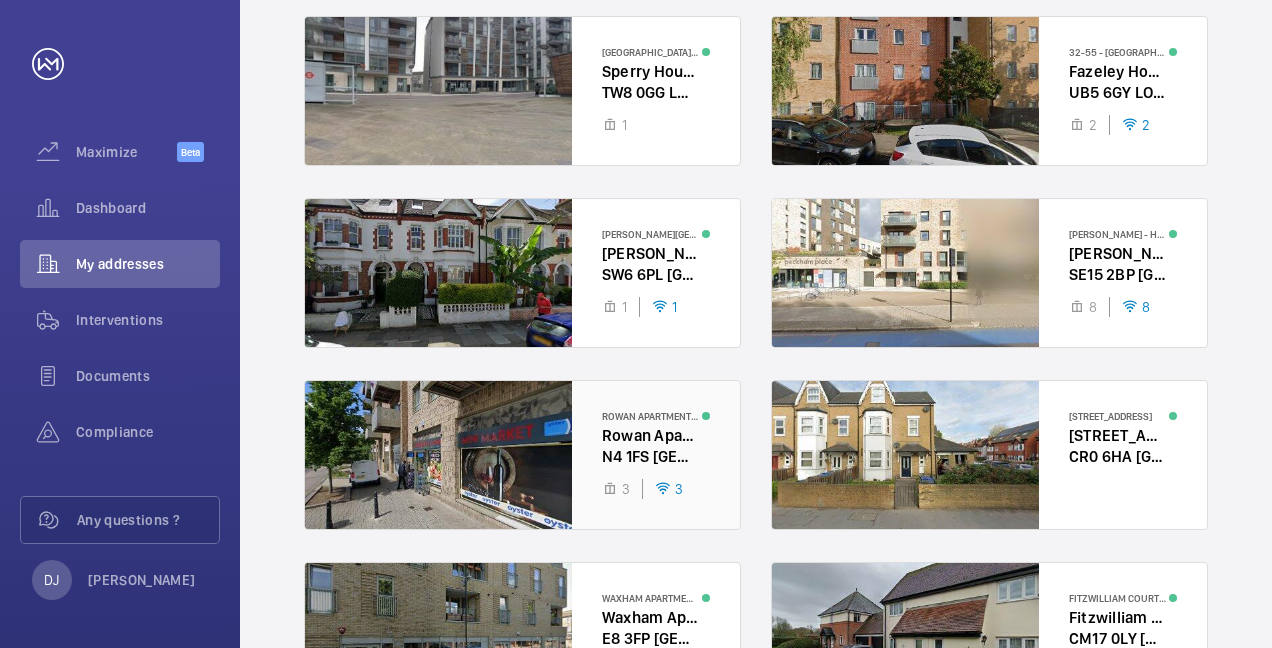type on "n4 1fs" 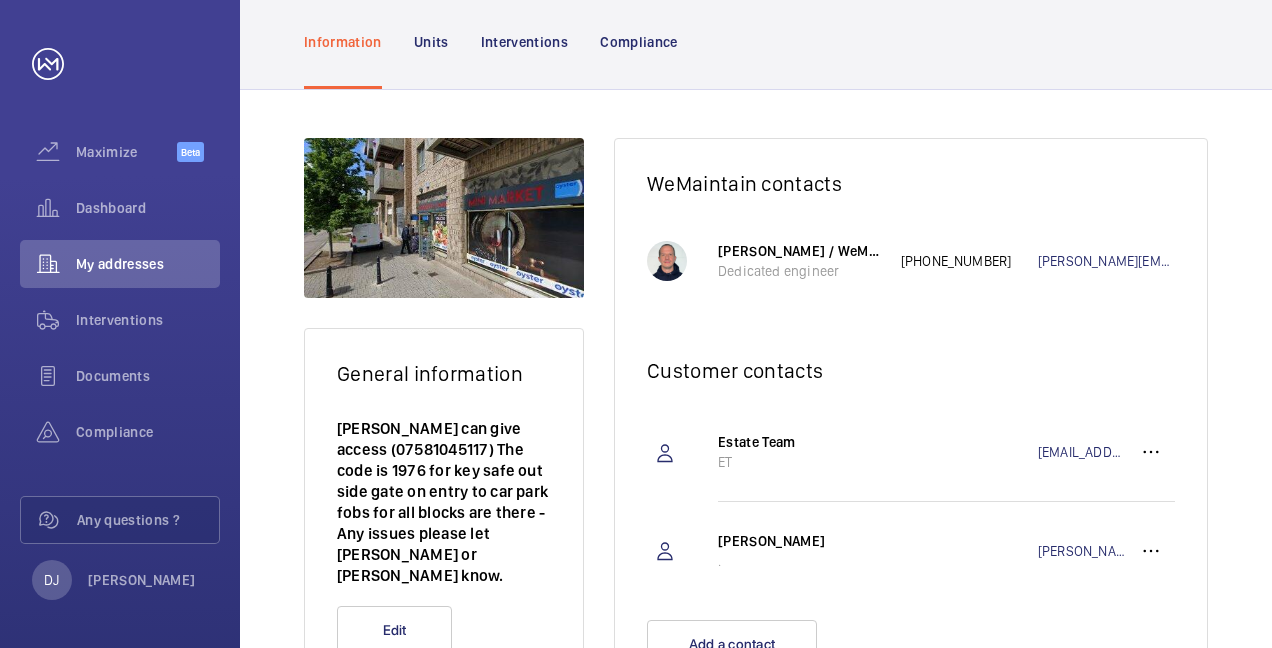 scroll, scrollTop: 42, scrollLeft: 0, axis: vertical 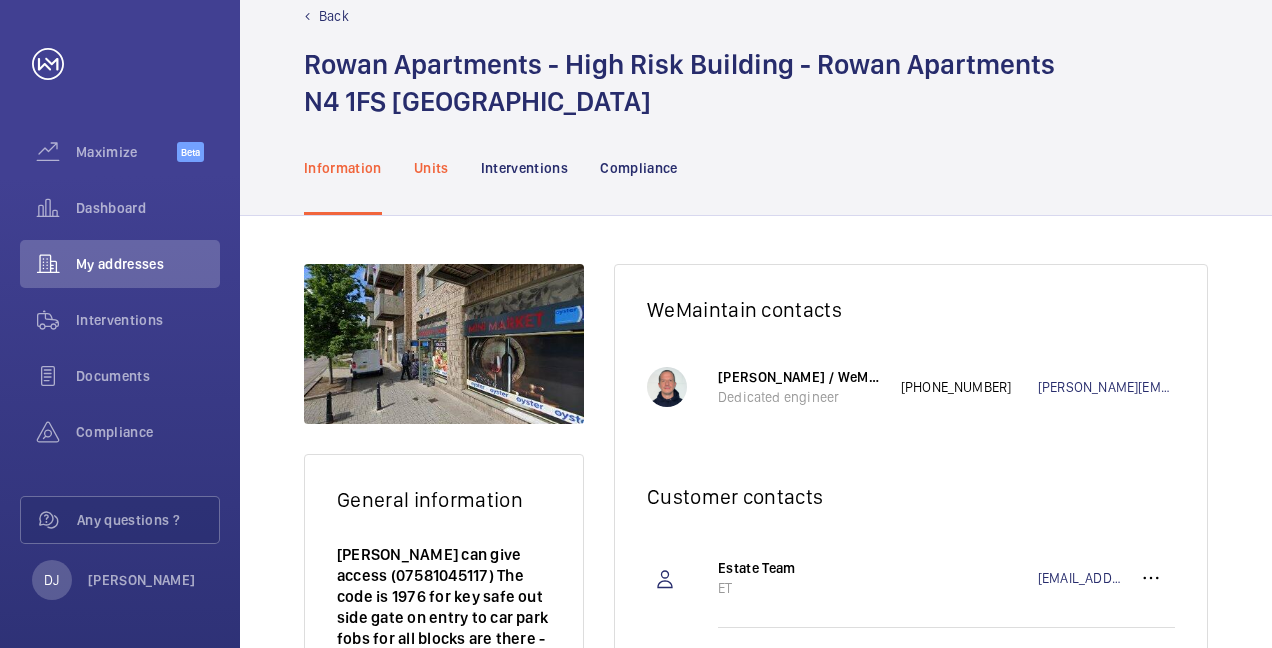 click on "Units" 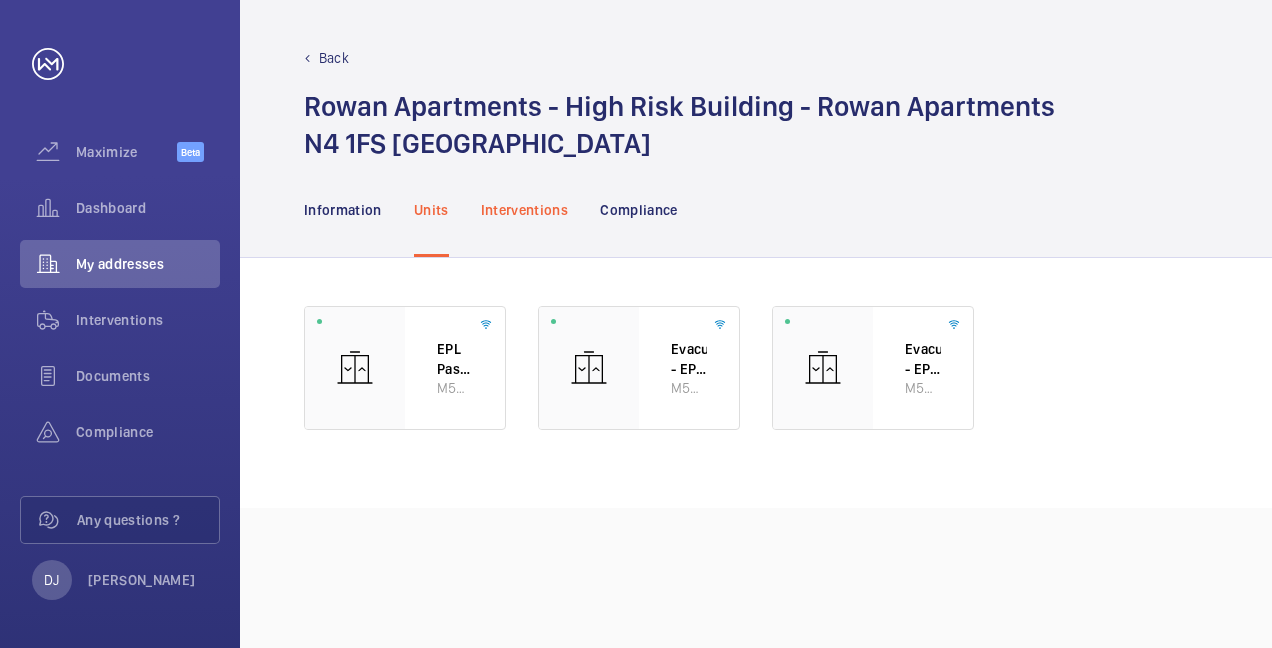 click on "Interventions" 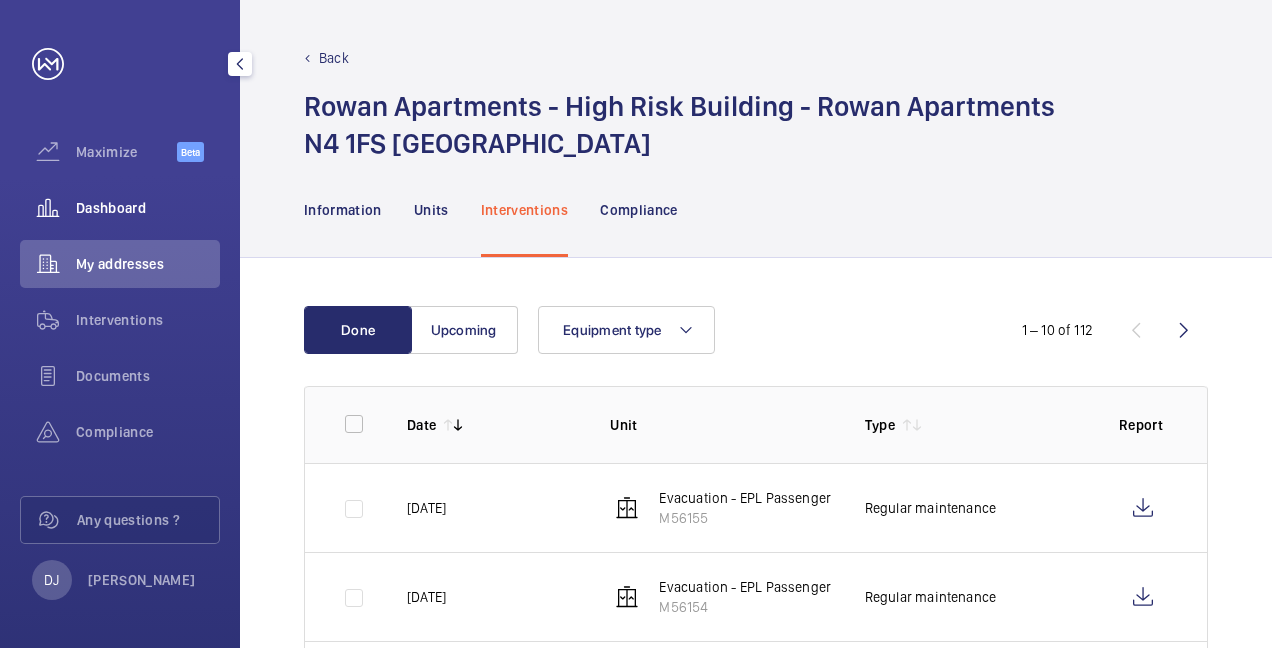 click on "Dashboard" 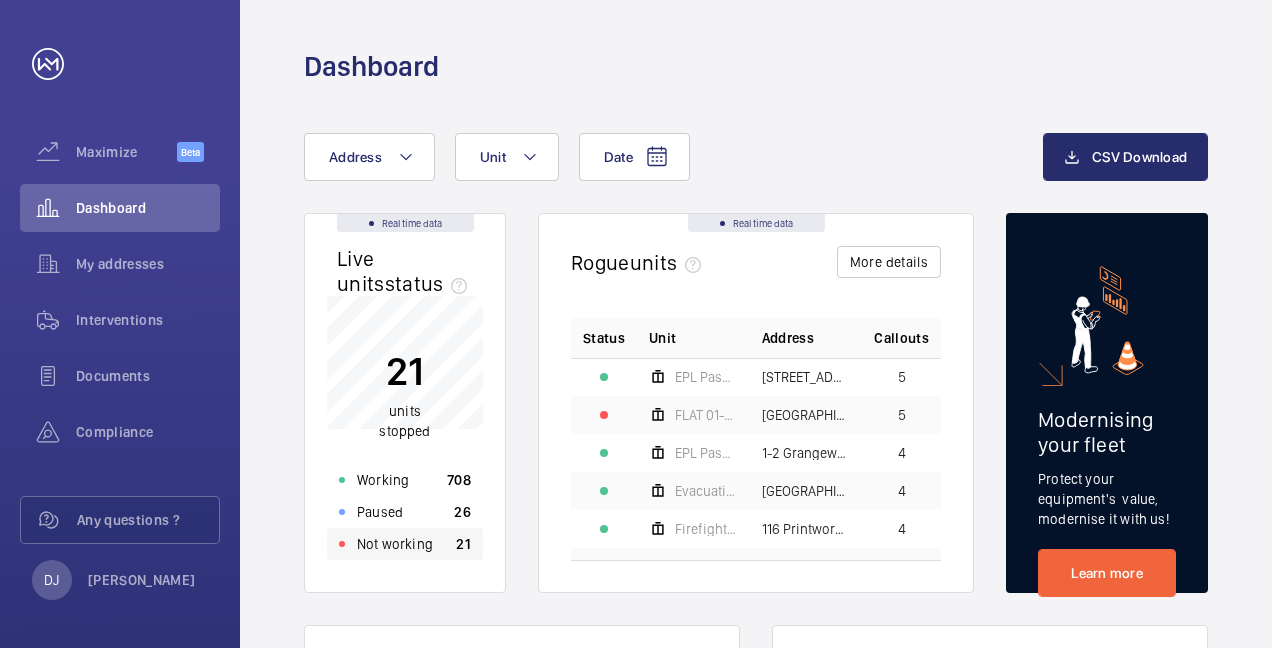 click on "Not working" 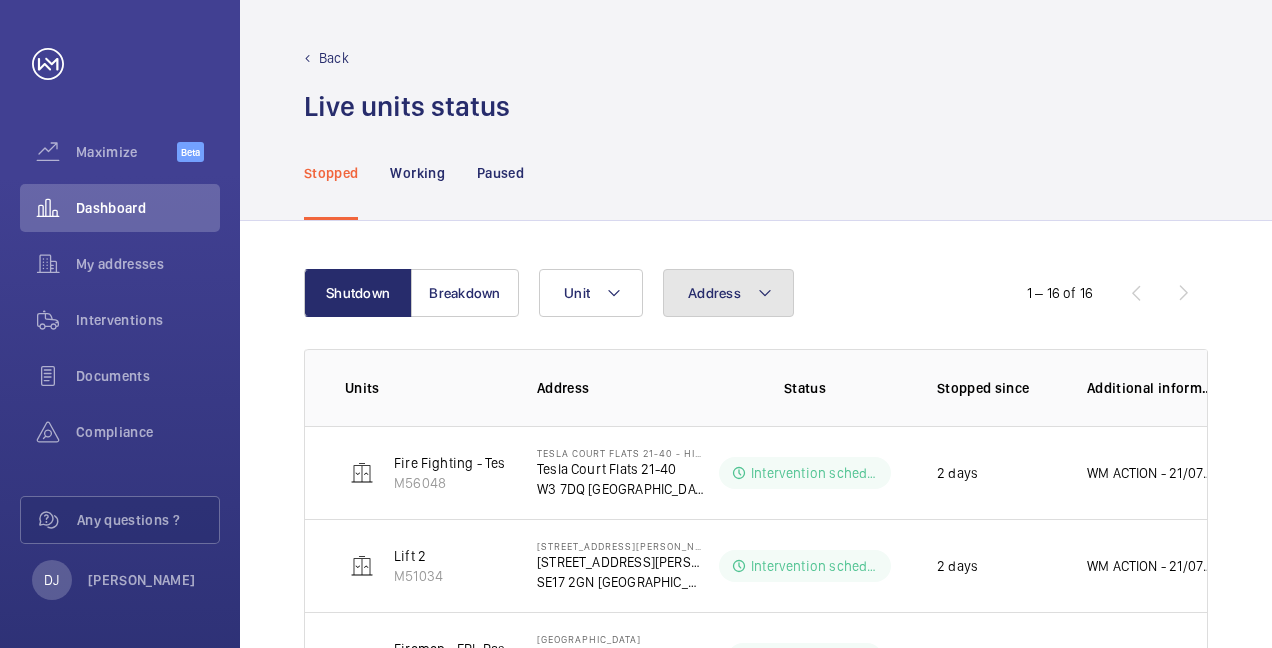 click on "Address" 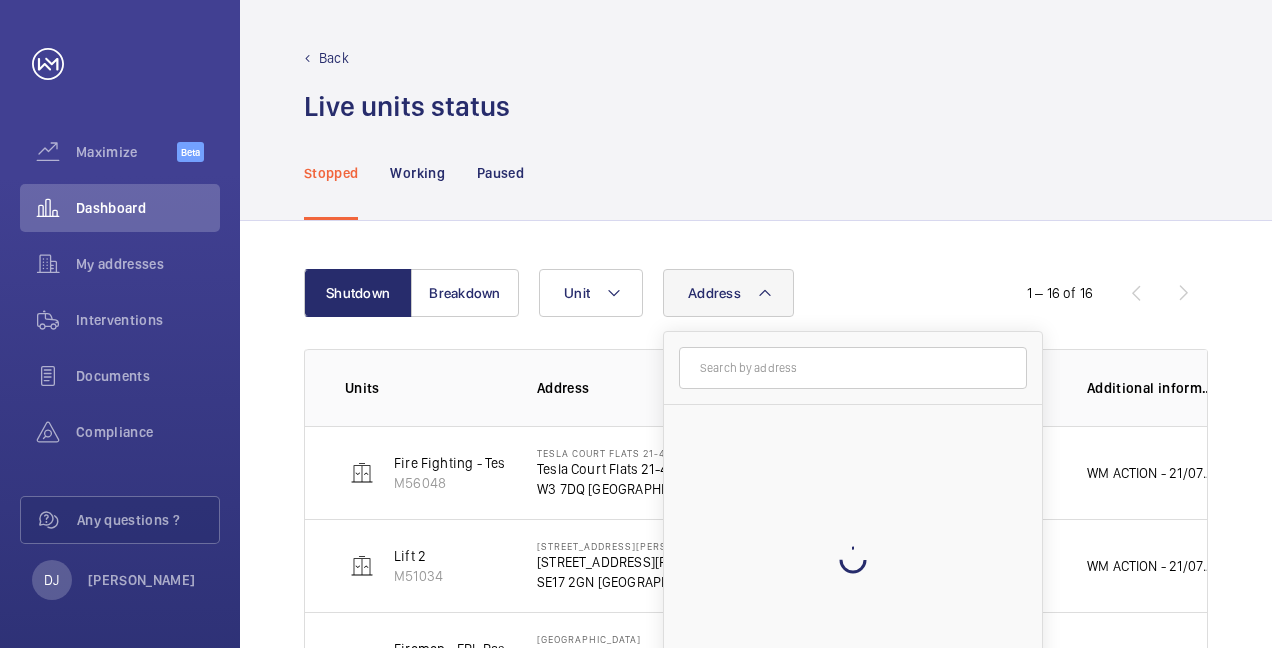 click 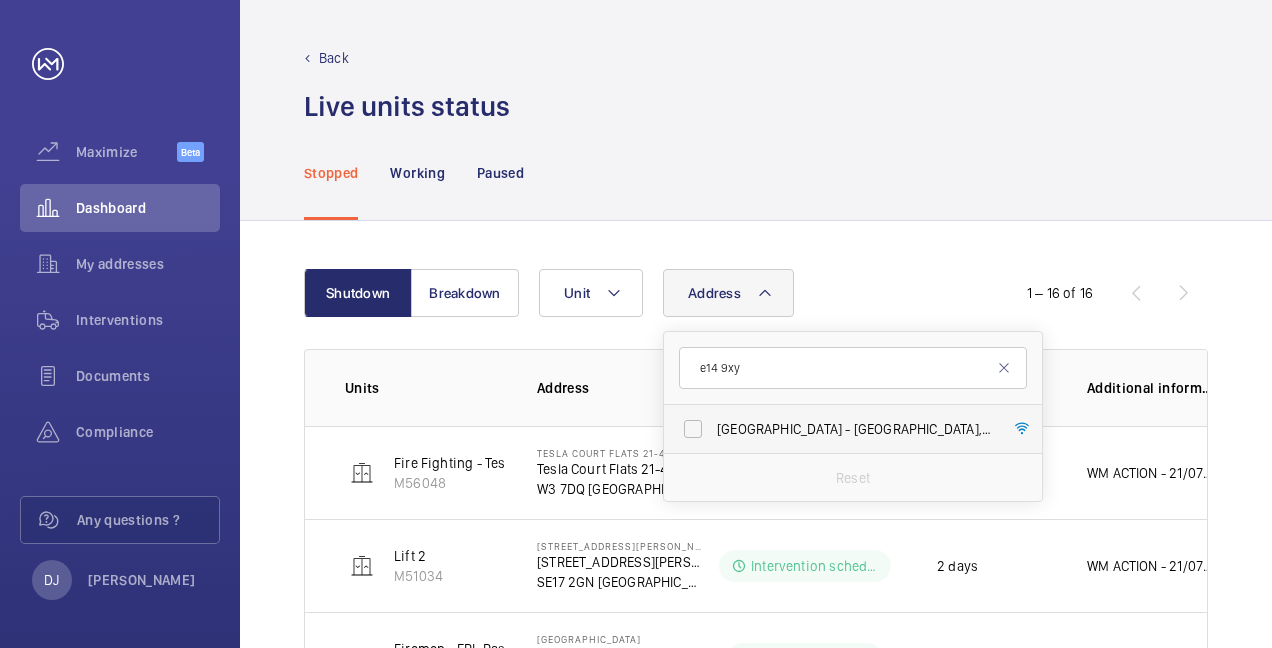 type on "e14 9xy" 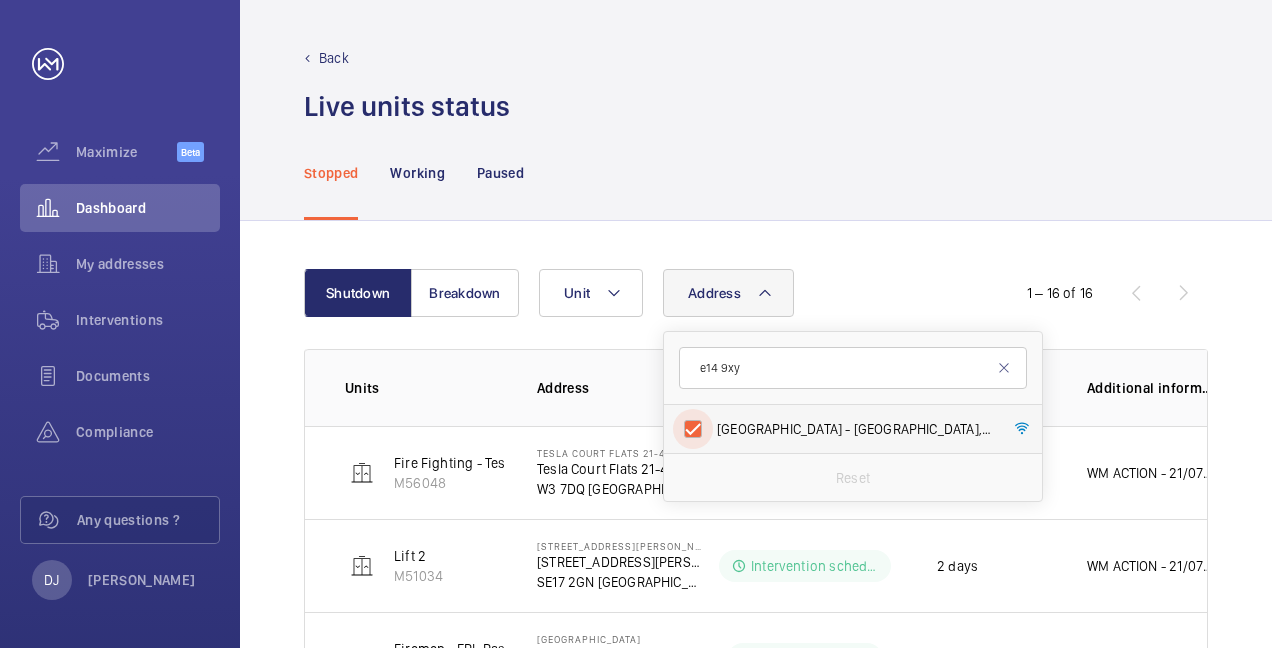 checkbox on "true" 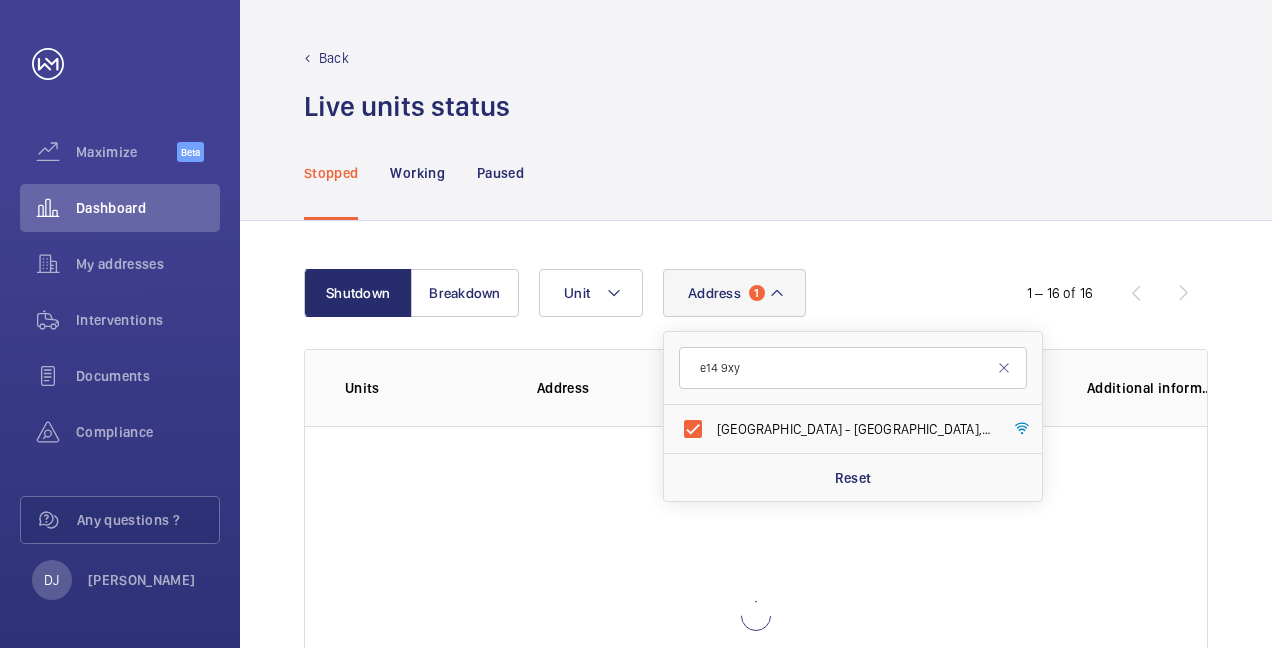 click on "Stopped Working Paused" 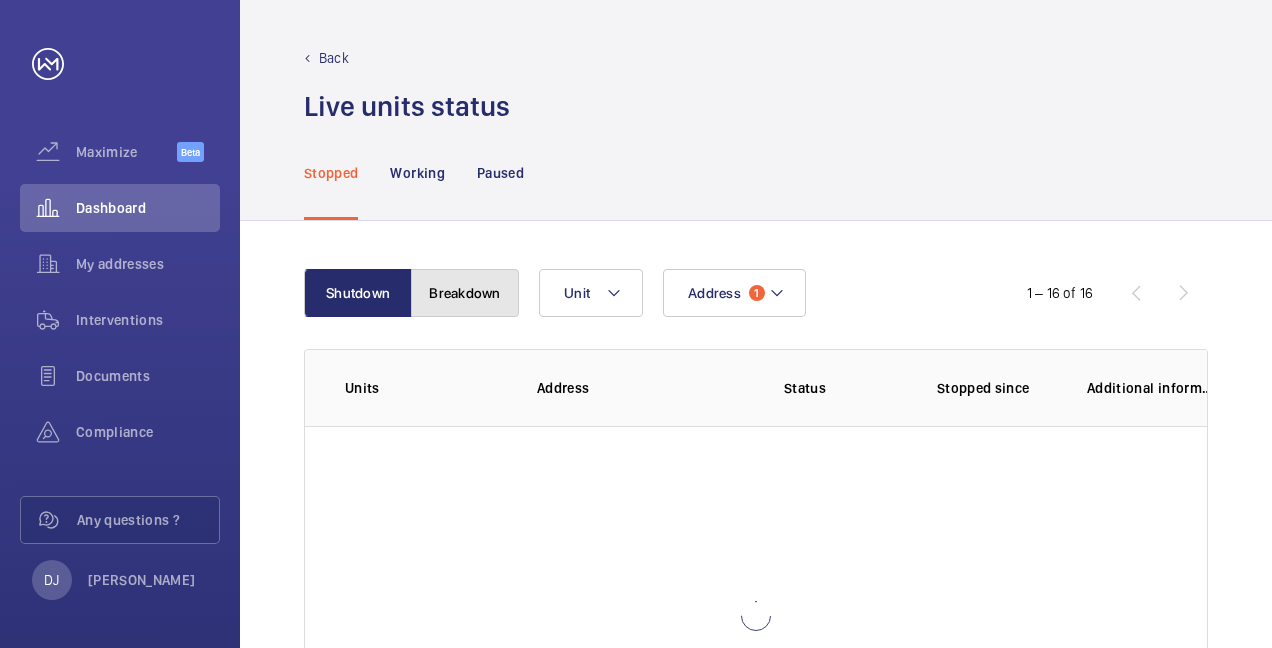 click on "Breakdown" 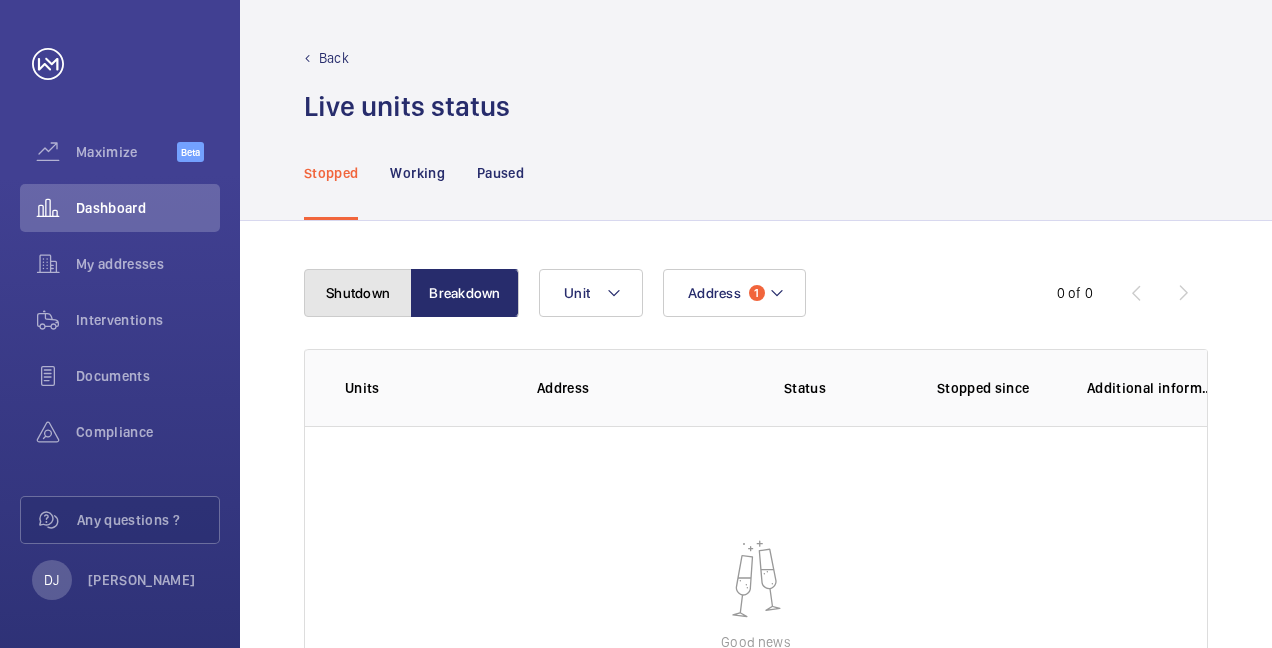 click on "Shutdown" 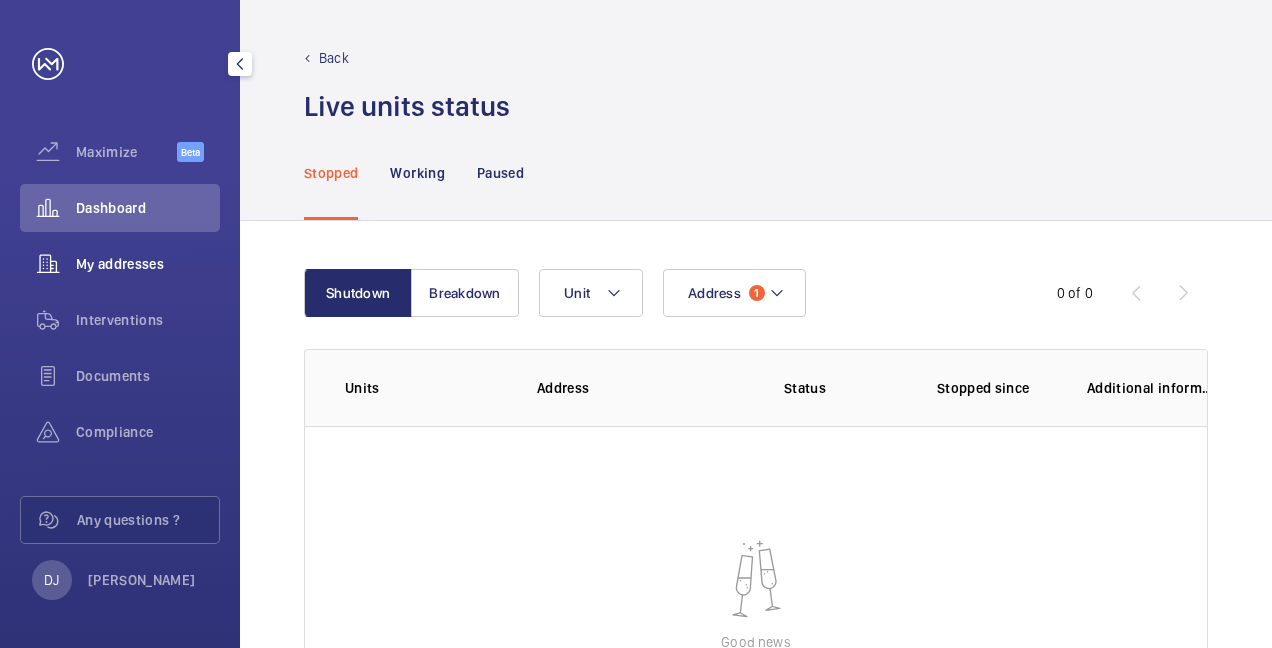click on "My addresses" 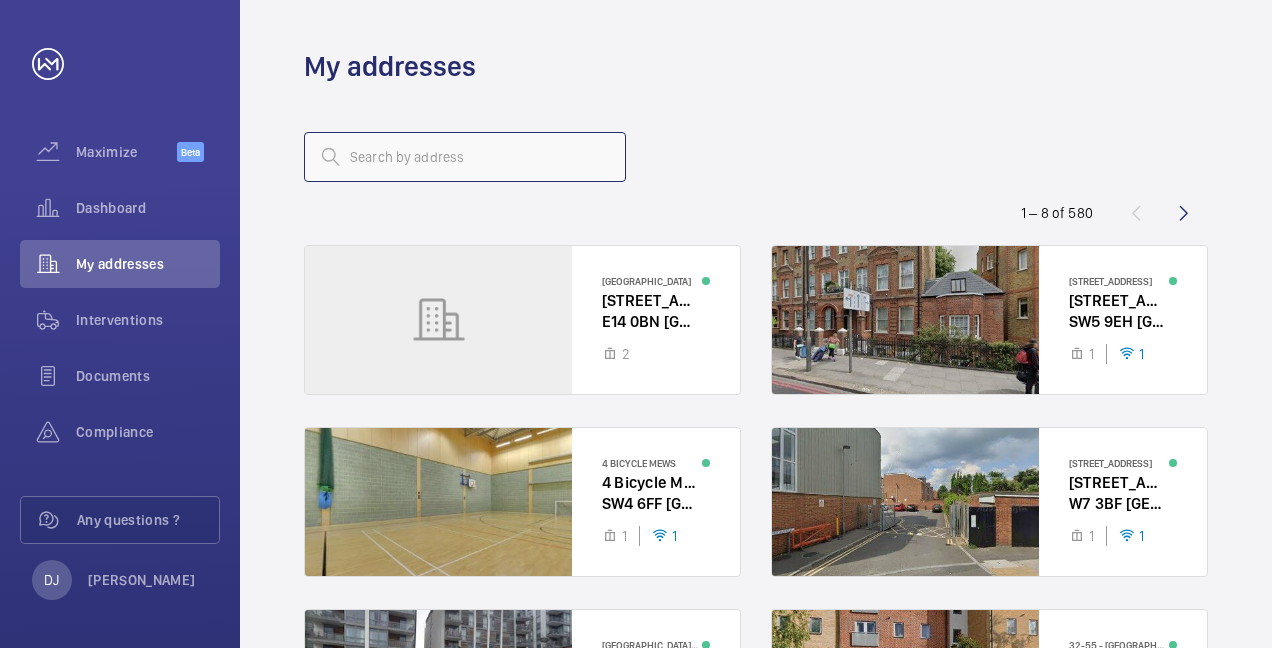 click 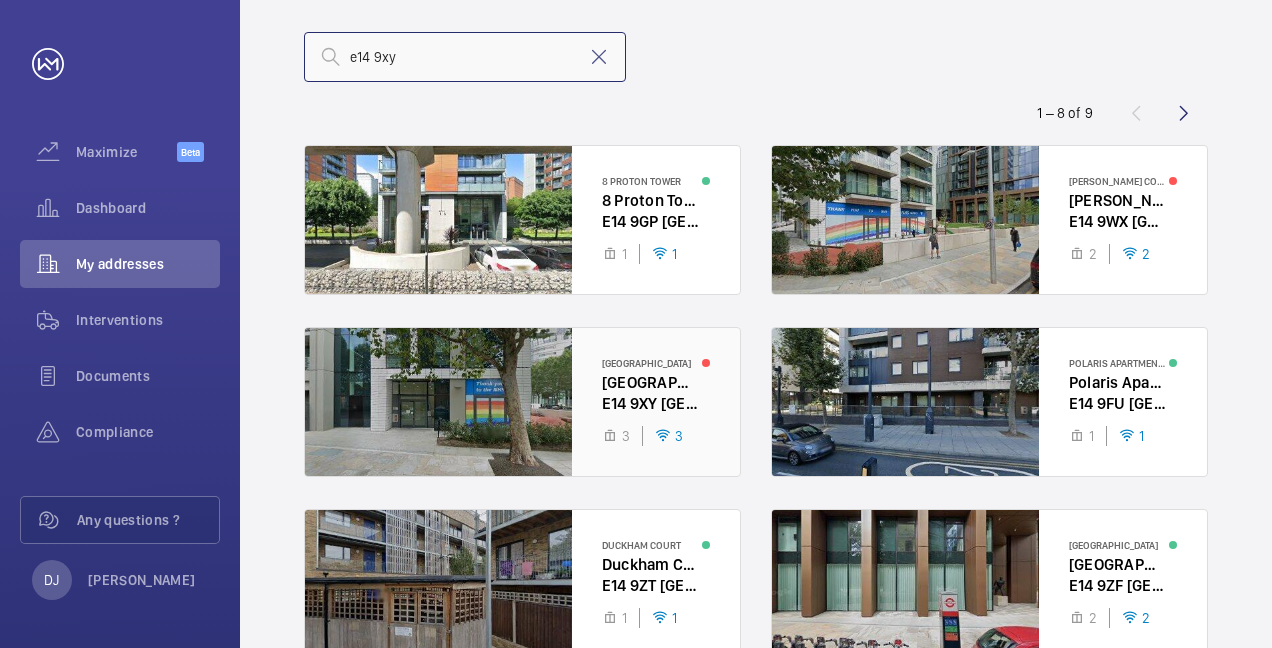 type on "e14 9xy" 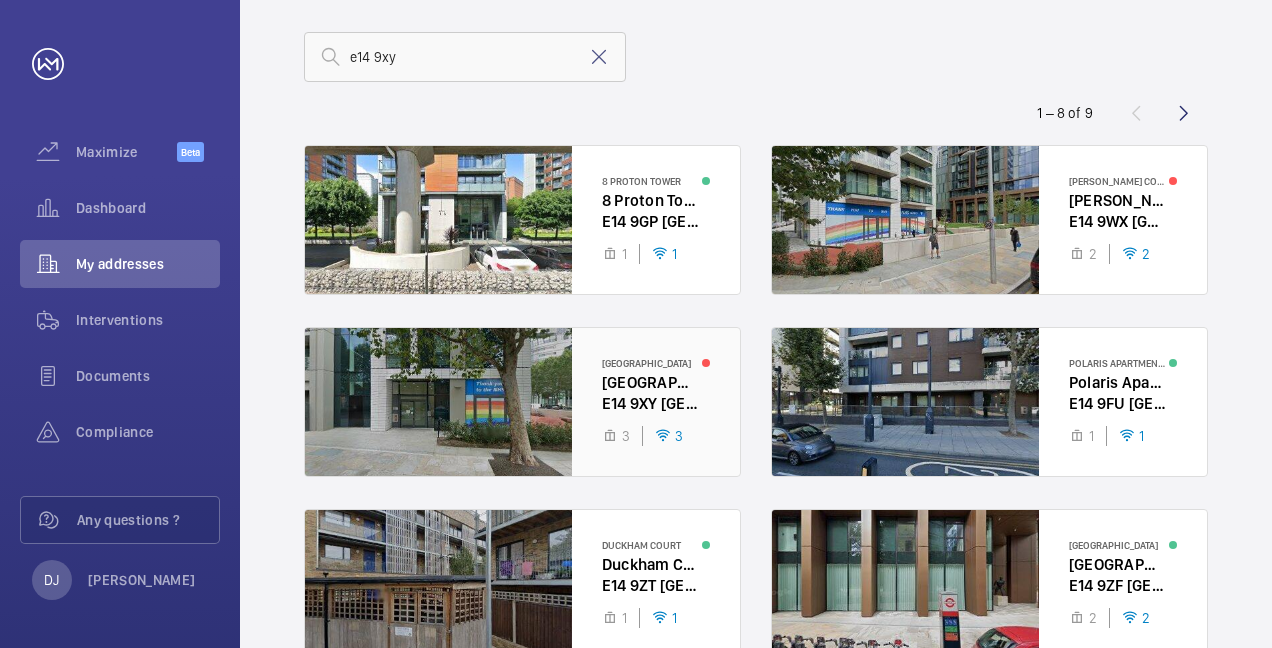 click 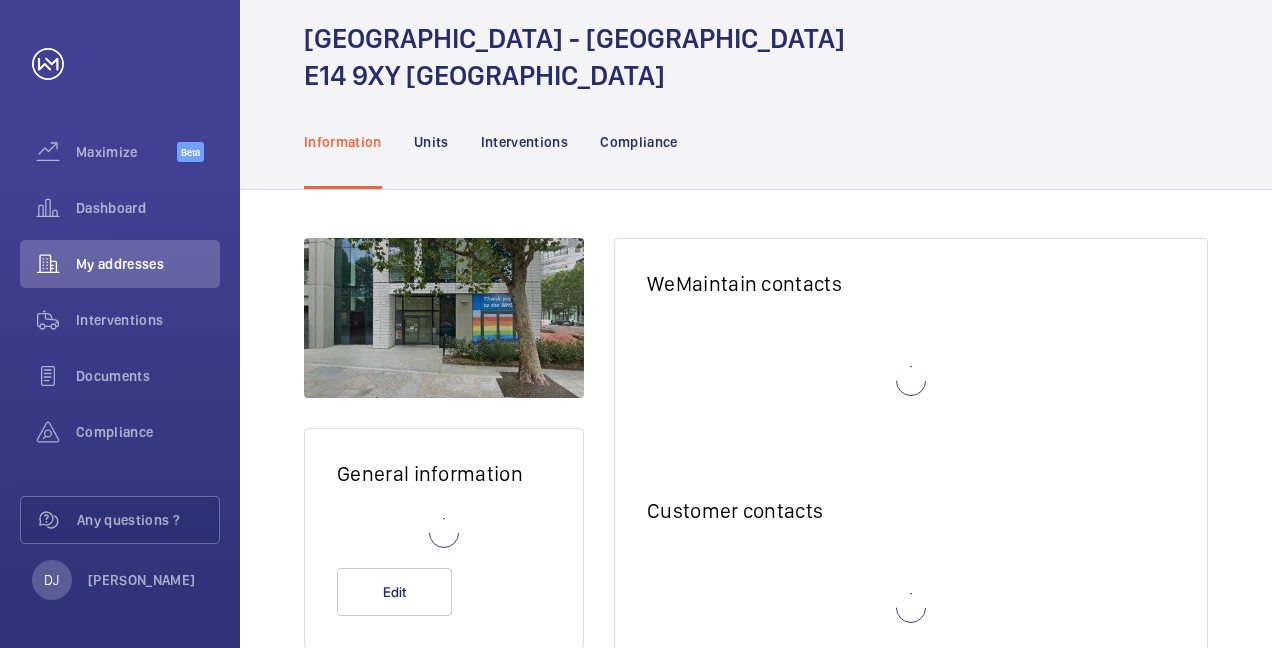 scroll, scrollTop: 0, scrollLeft: 0, axis: both 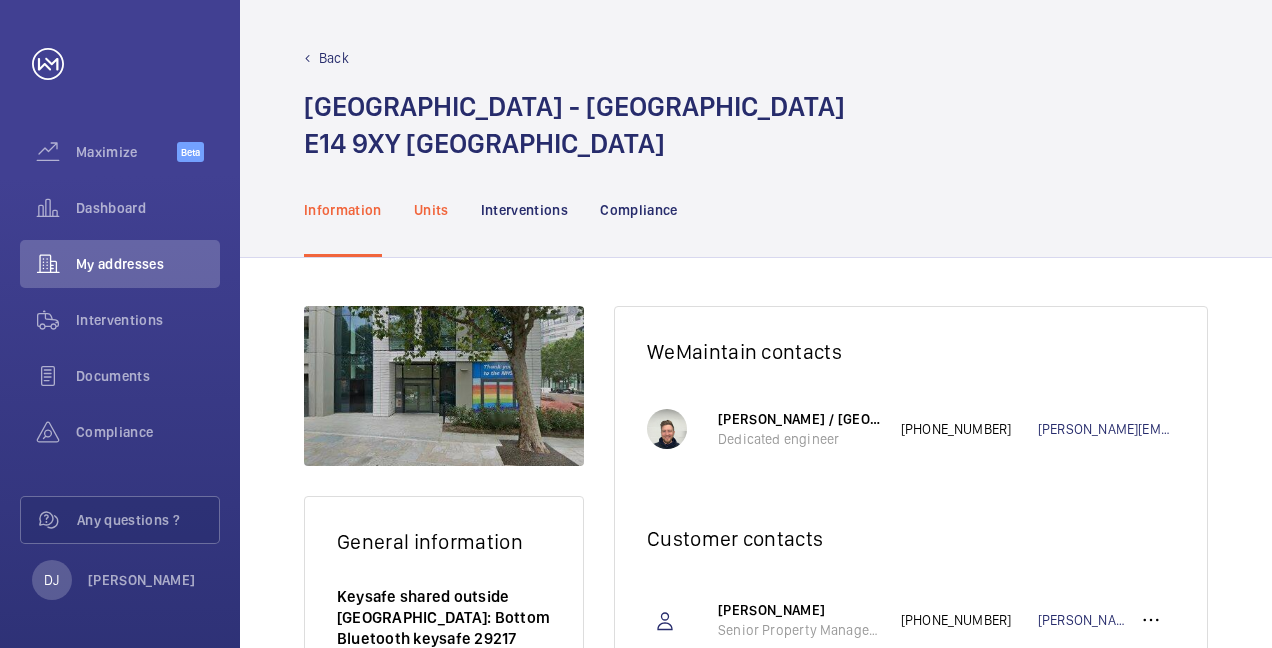 click on "Units" 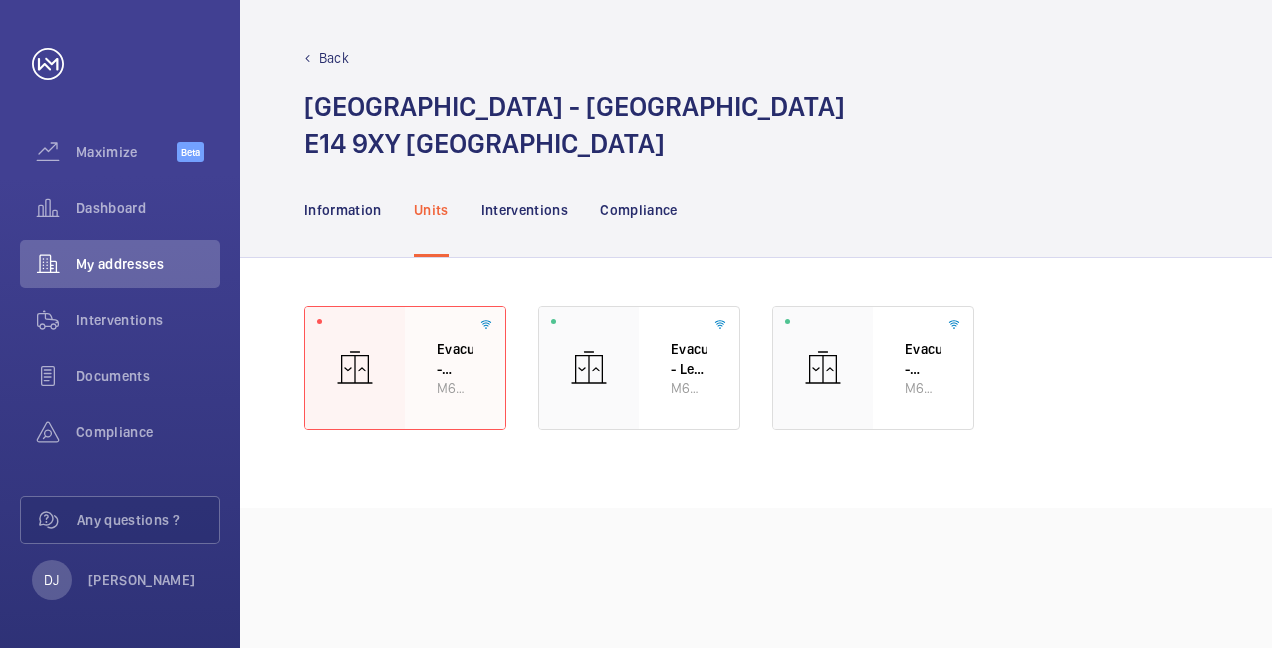 click on "Evacuation - Centre Lift M62799" 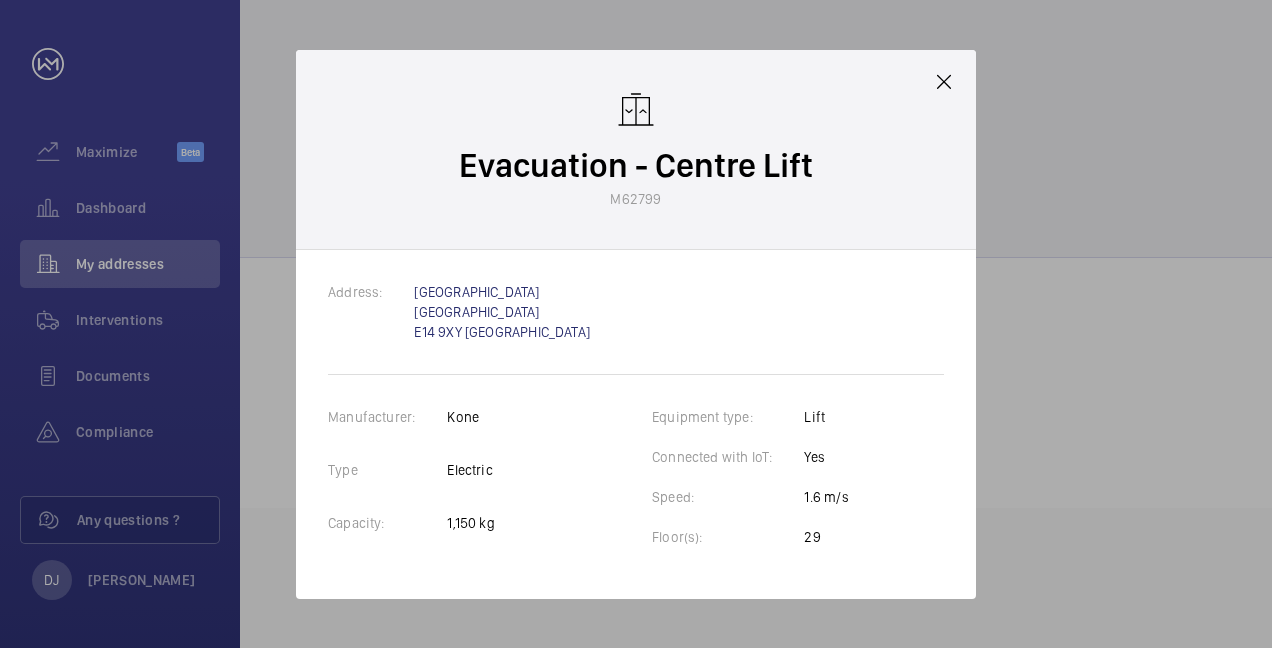 click 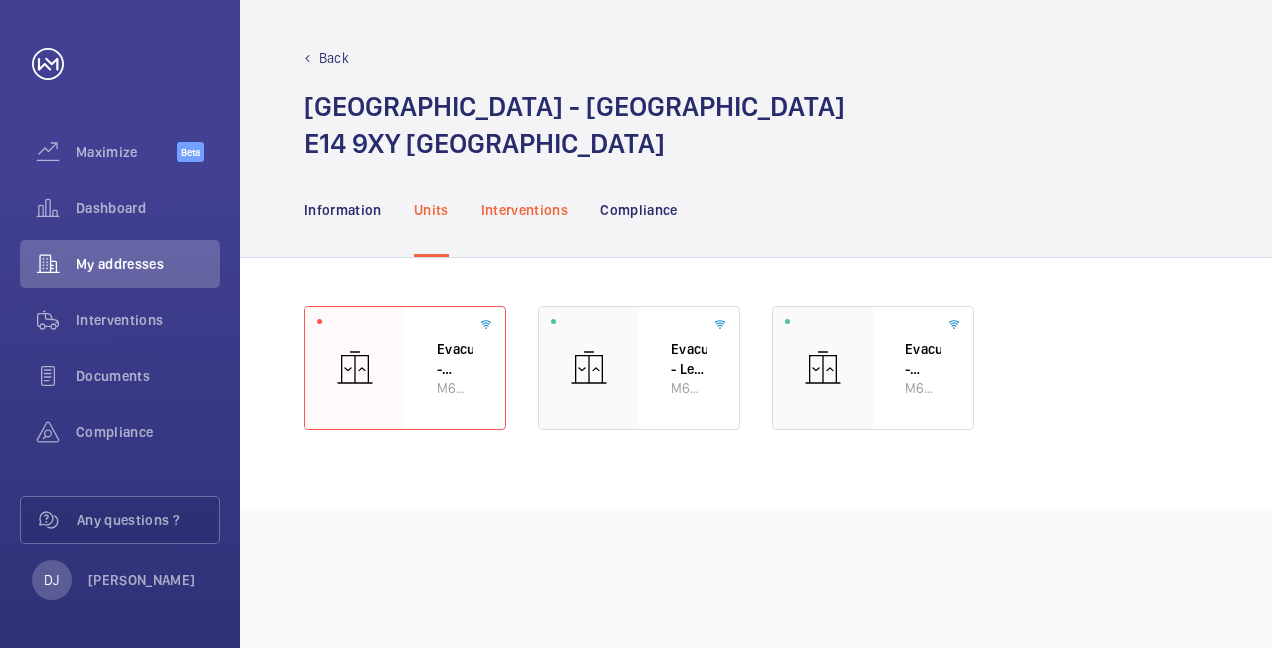 click on "Interventions" 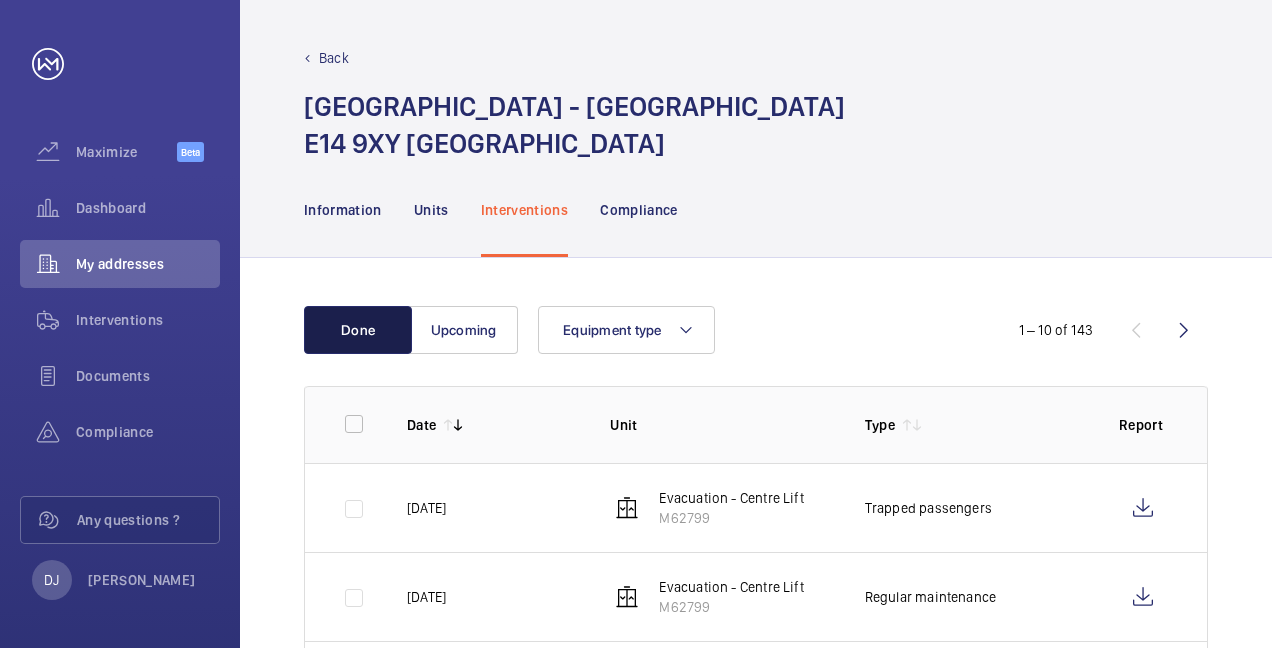 click on "Done" 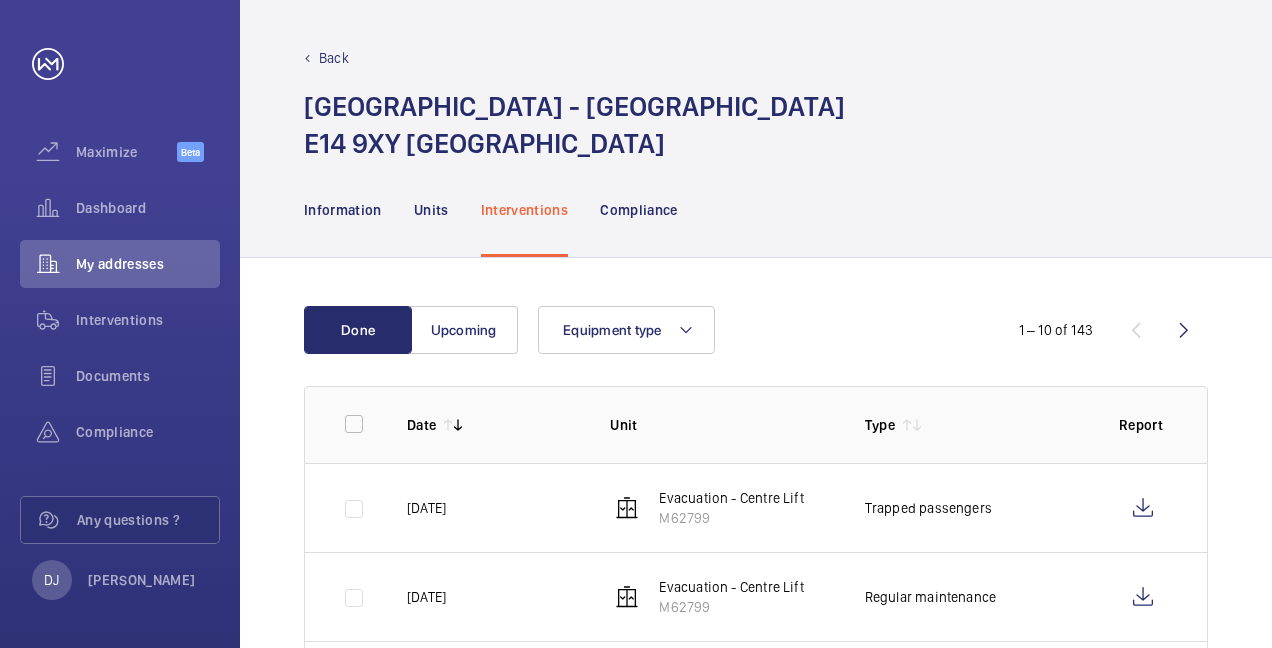 click on "Back" 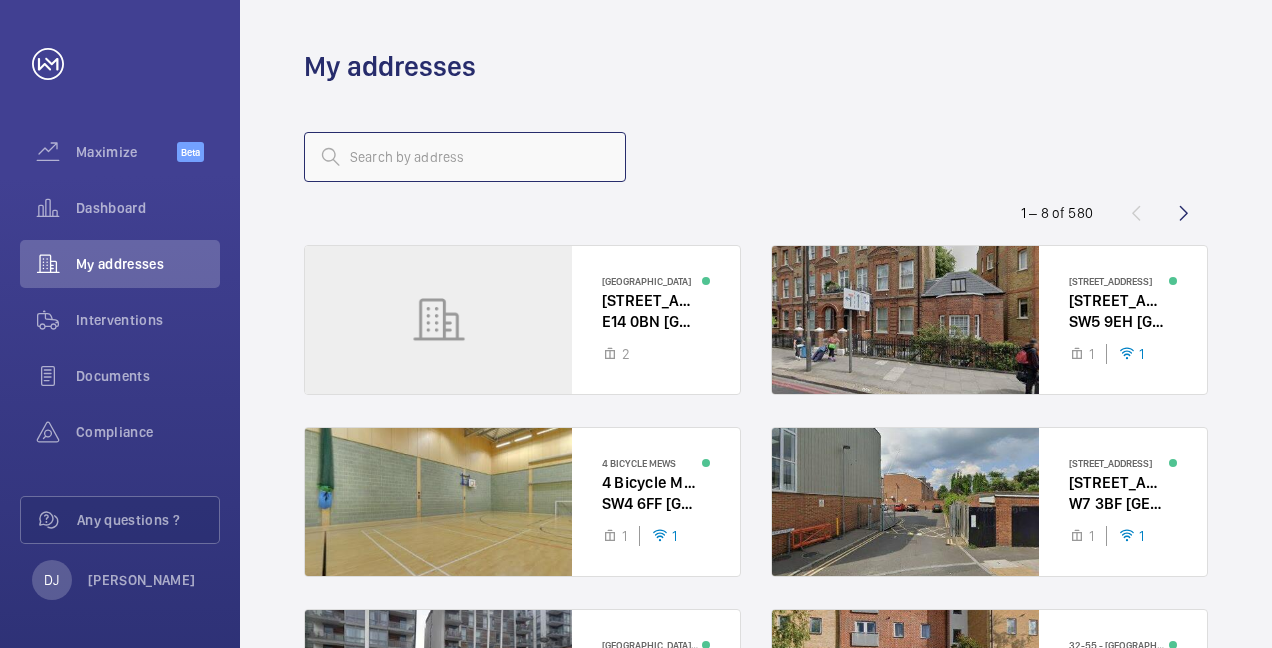 click 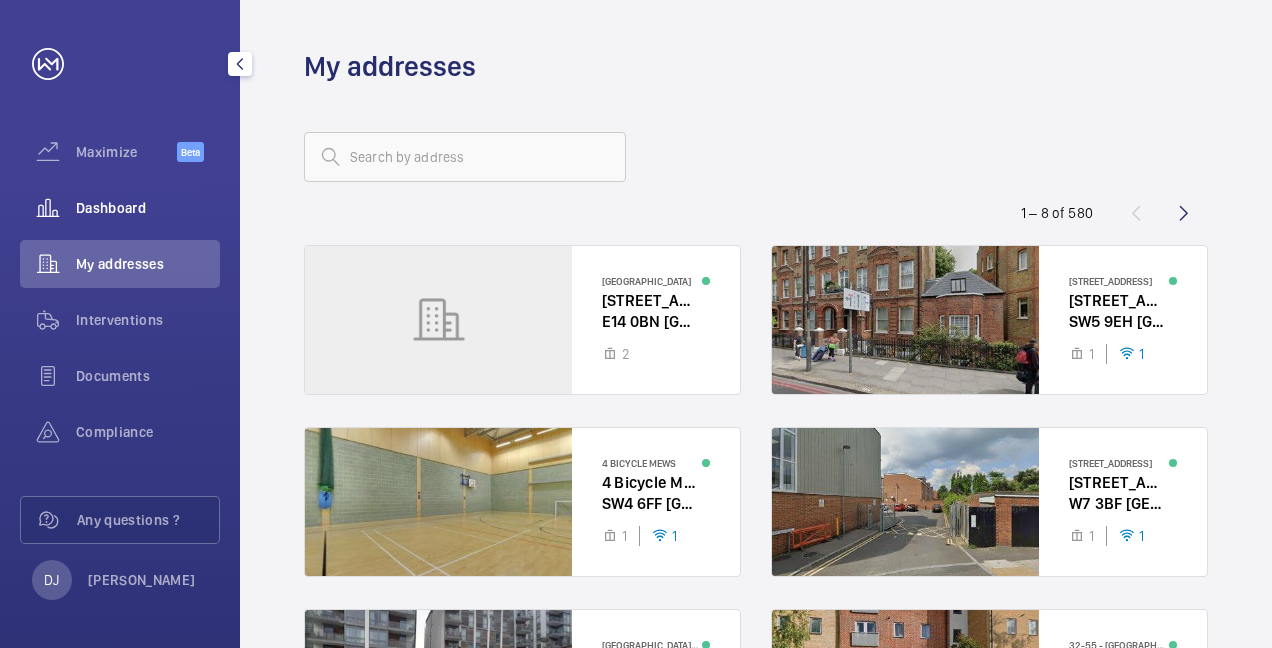click on "Dashboard" 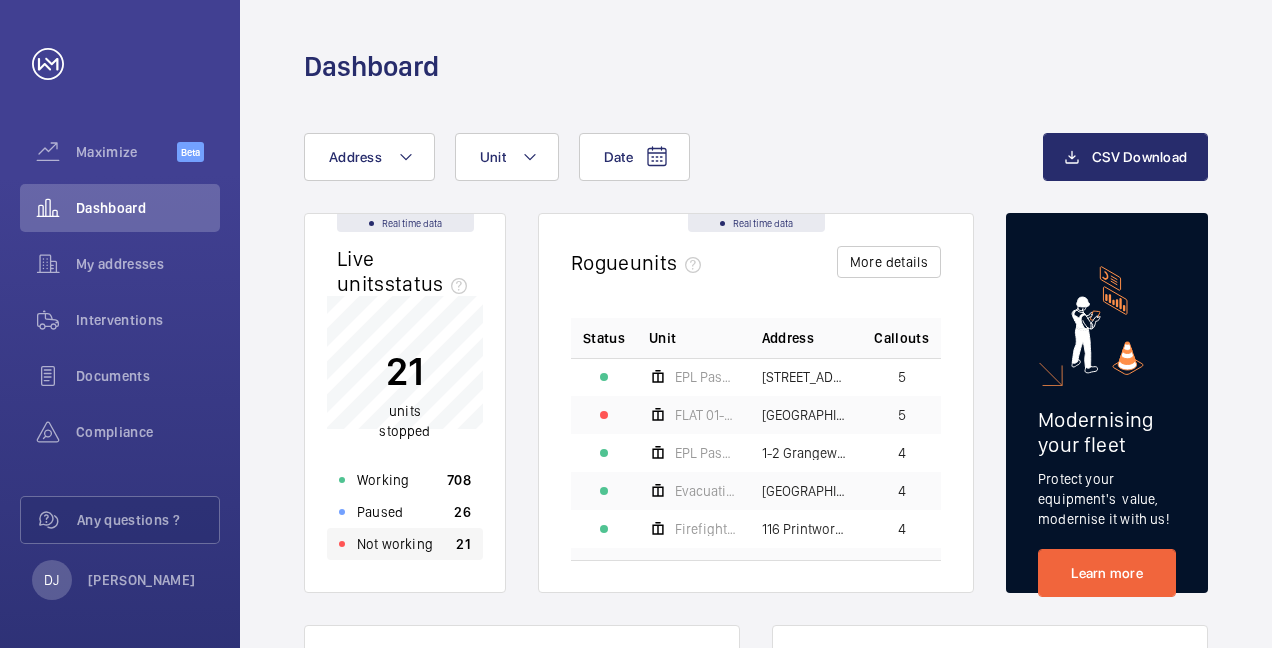 click on "Not working 21" 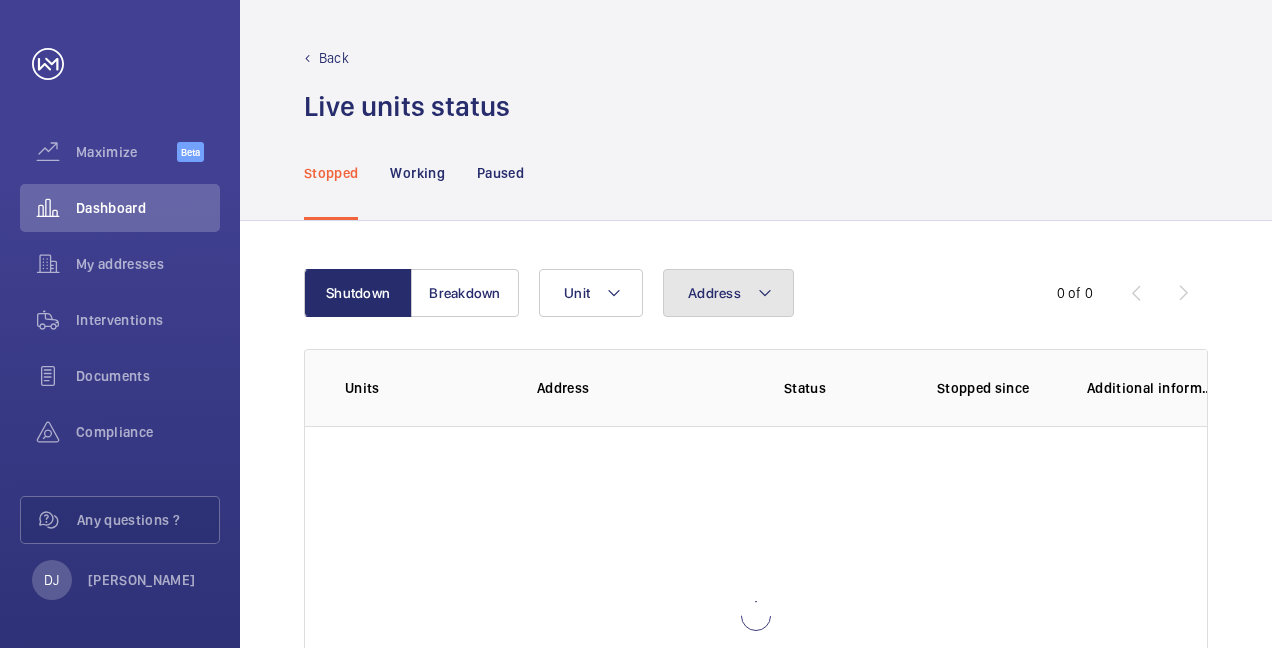 click on "Address" 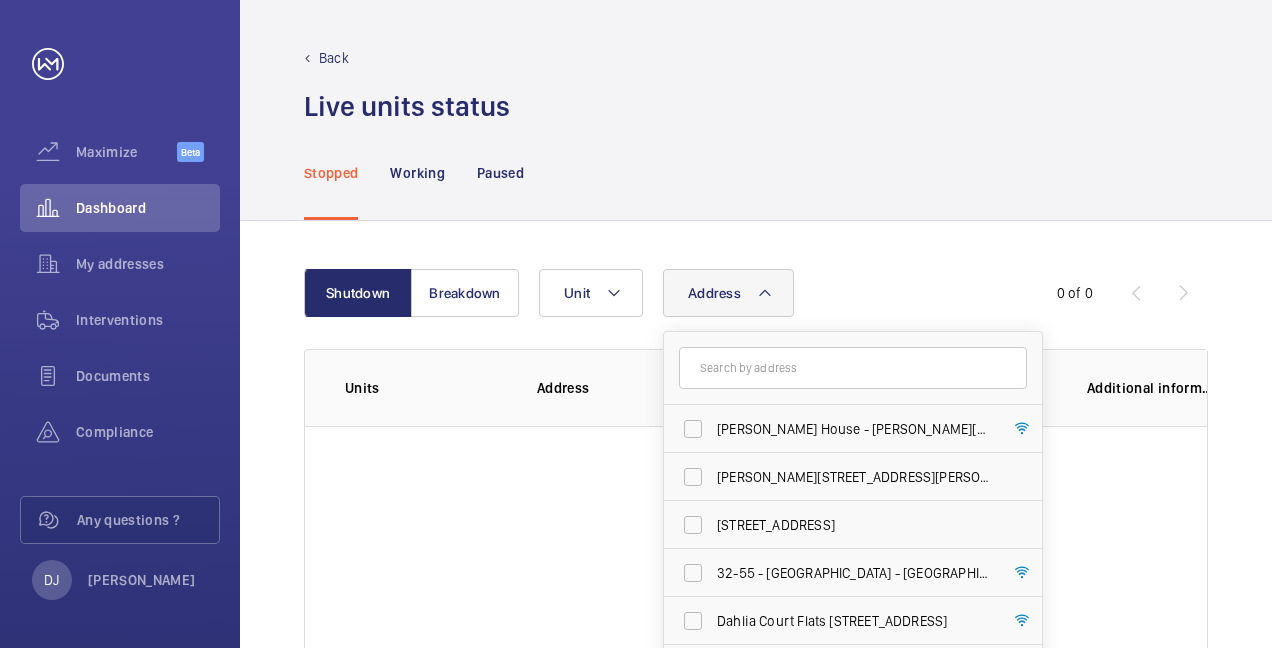 click 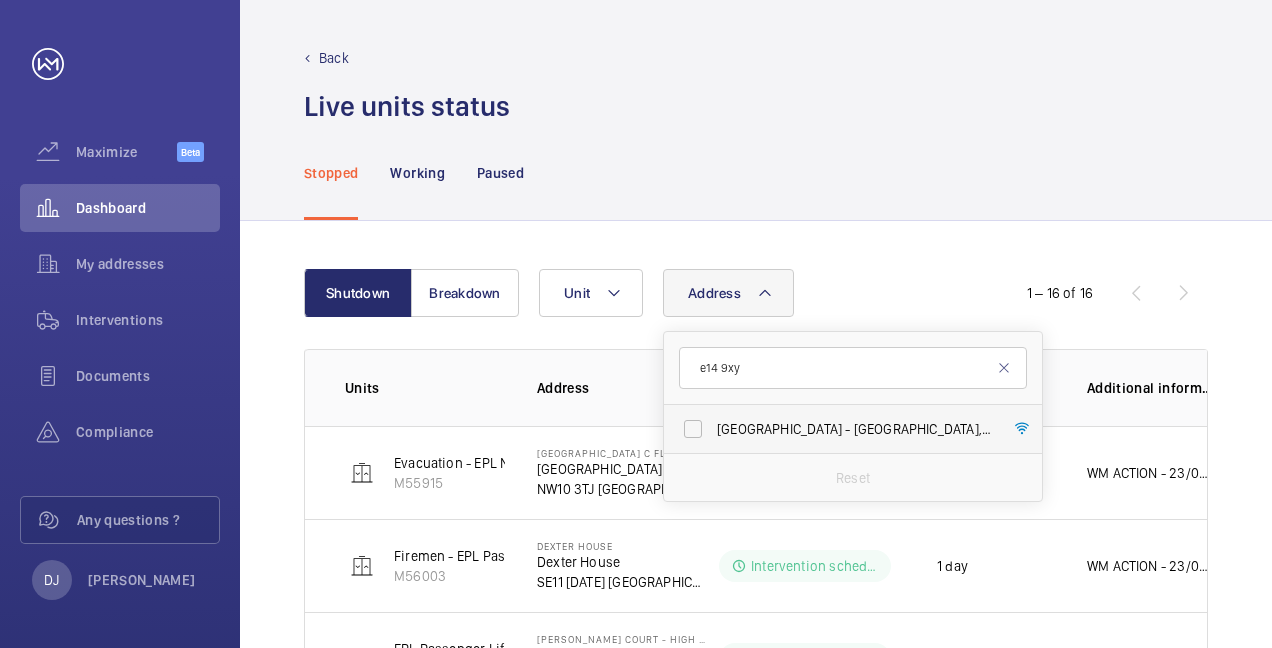 type on "e14 9xy" 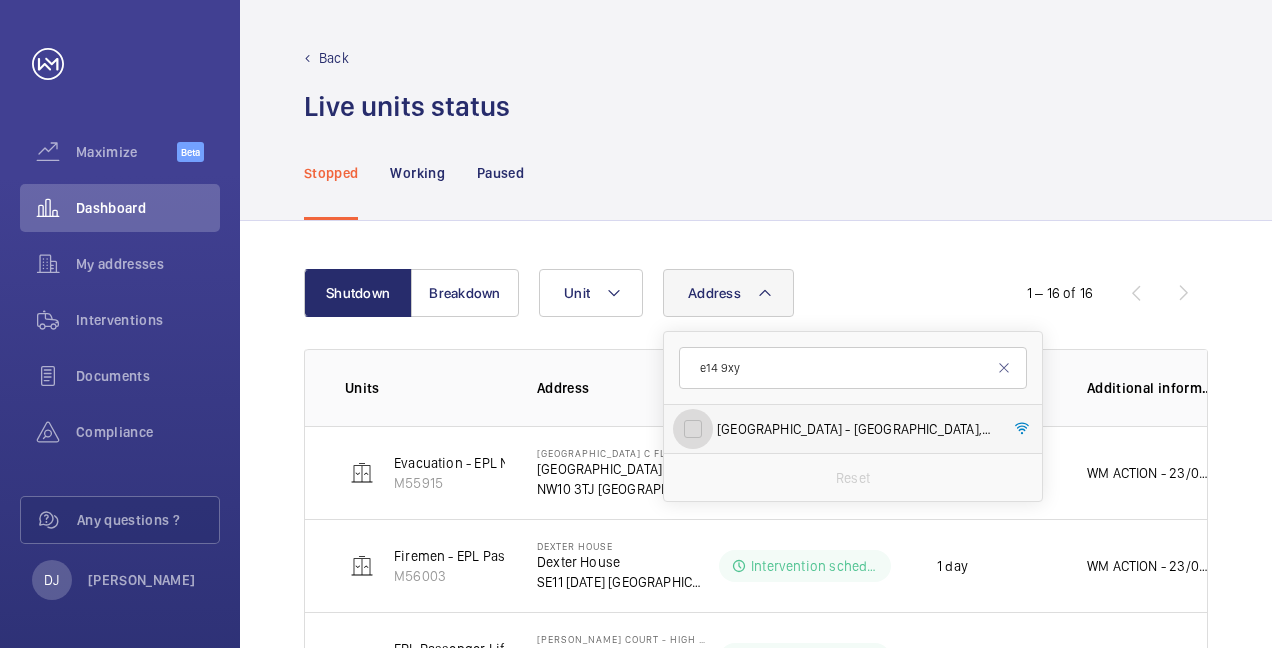 click on "Salvor [STREET_ADDRESS]" at bounding box center [693, 429] 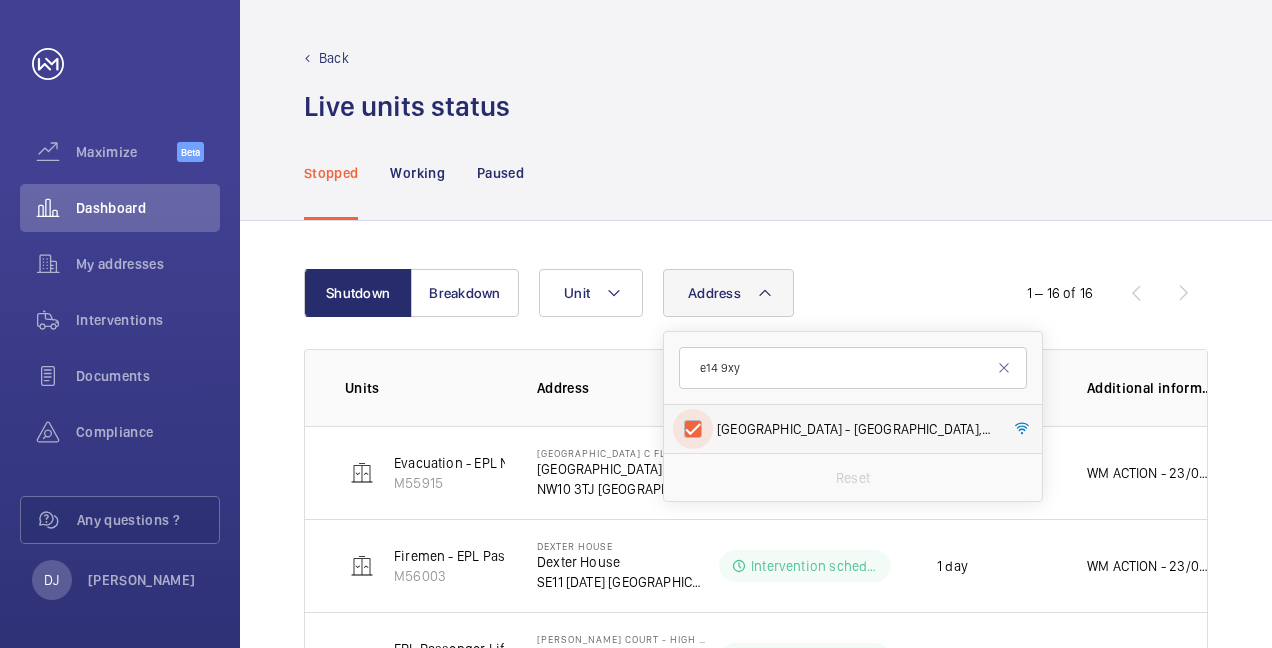 checkbox on "true" 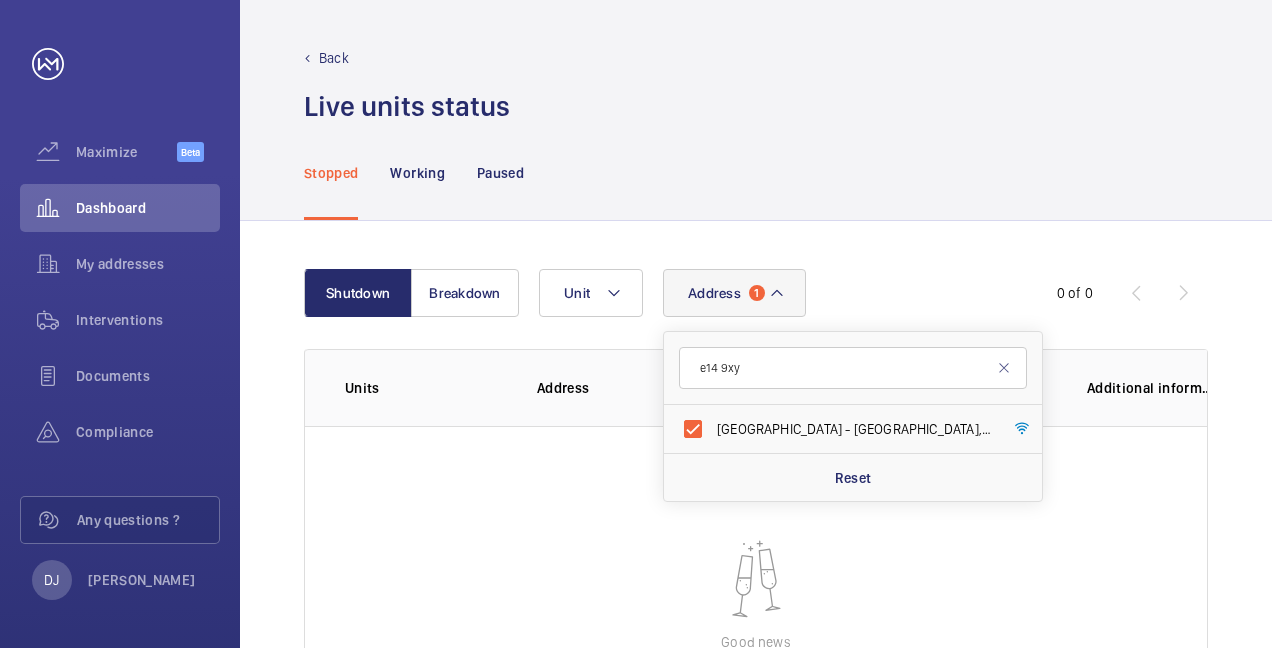 click on "Stopped Working Paused" 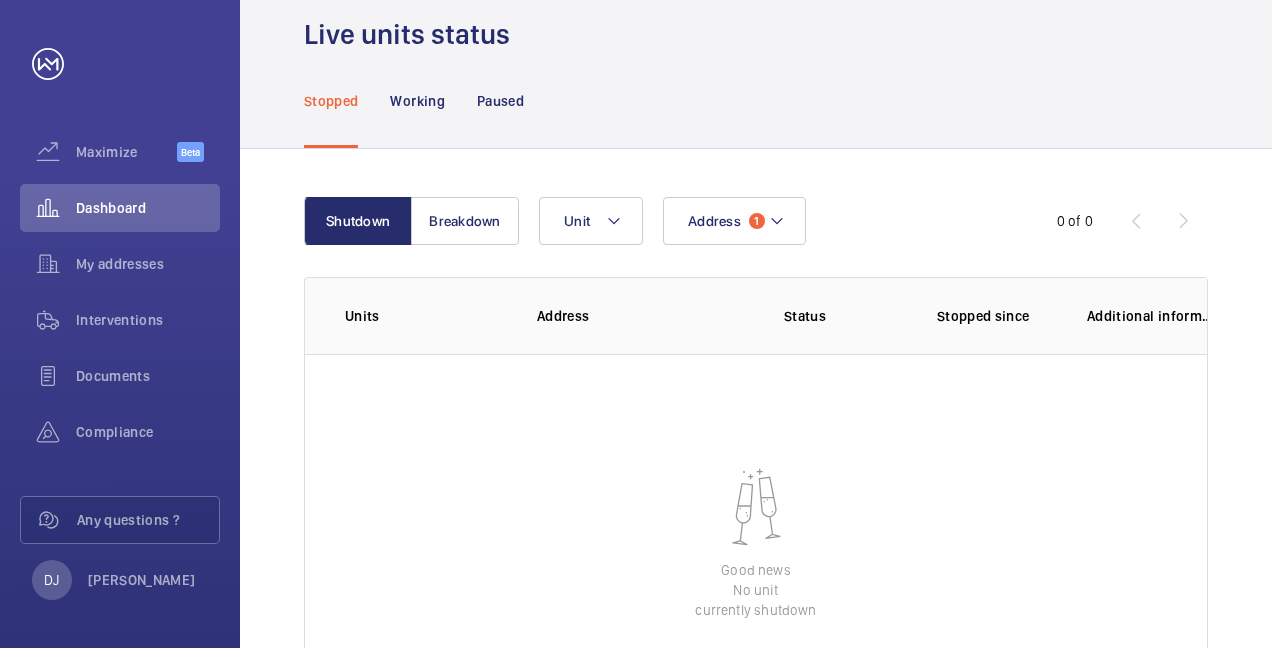scroll, scrollTop: 100, scrollLeft: 0, axis: vertical 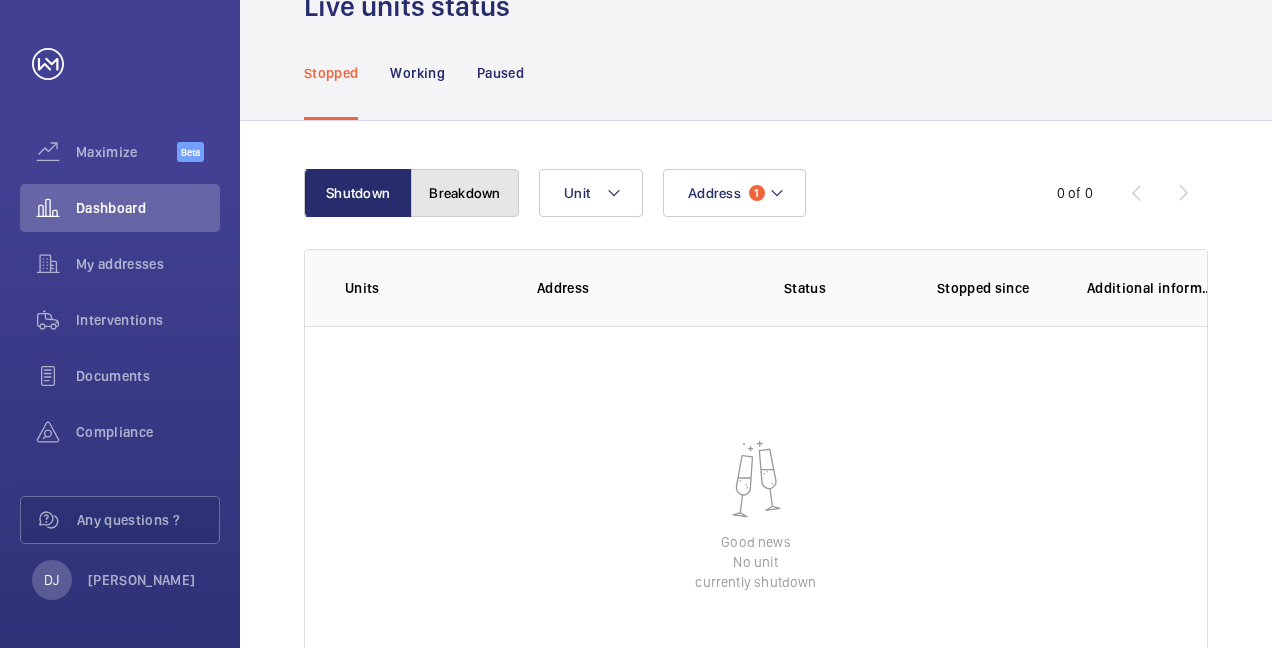 click on "Breakdown" 